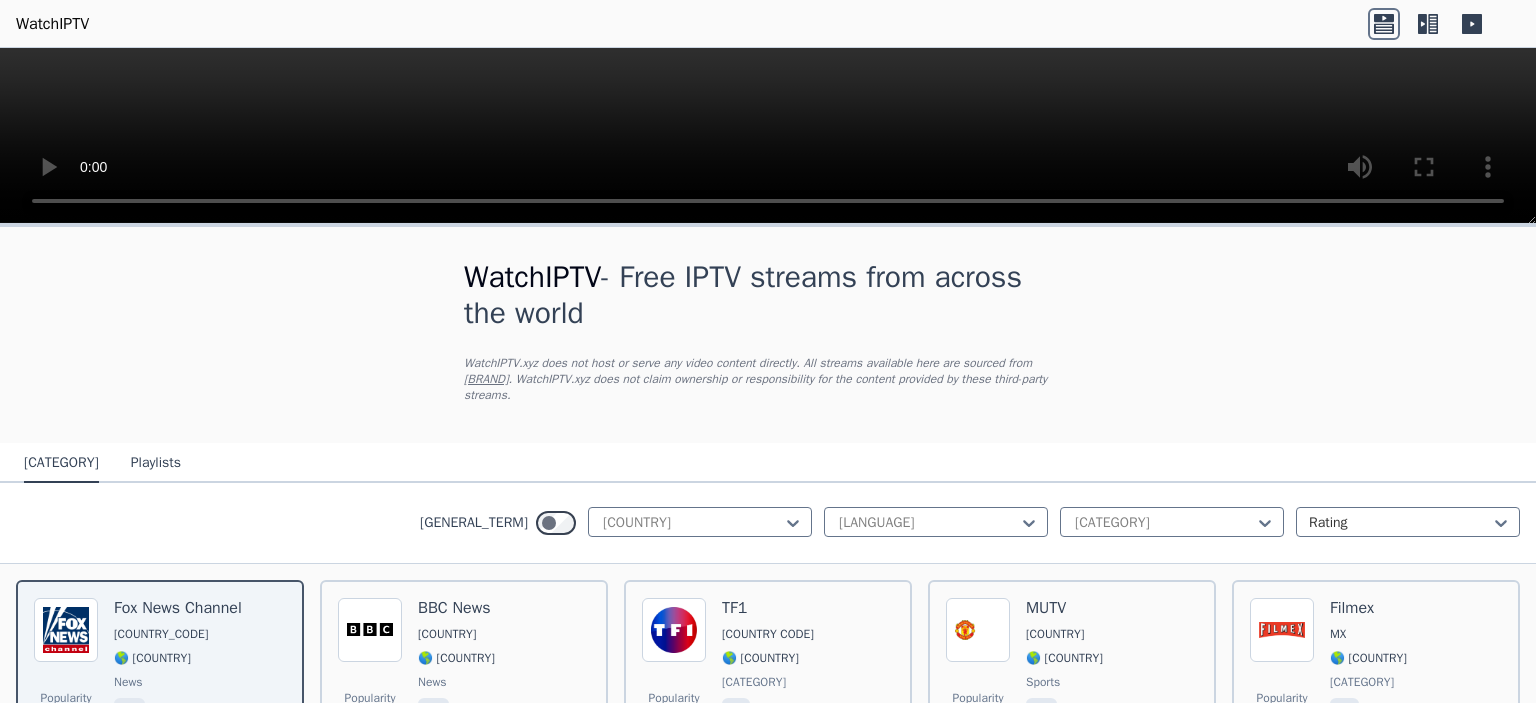 scroll, scrollTop: 0, scrollLeft: 0, axis: both 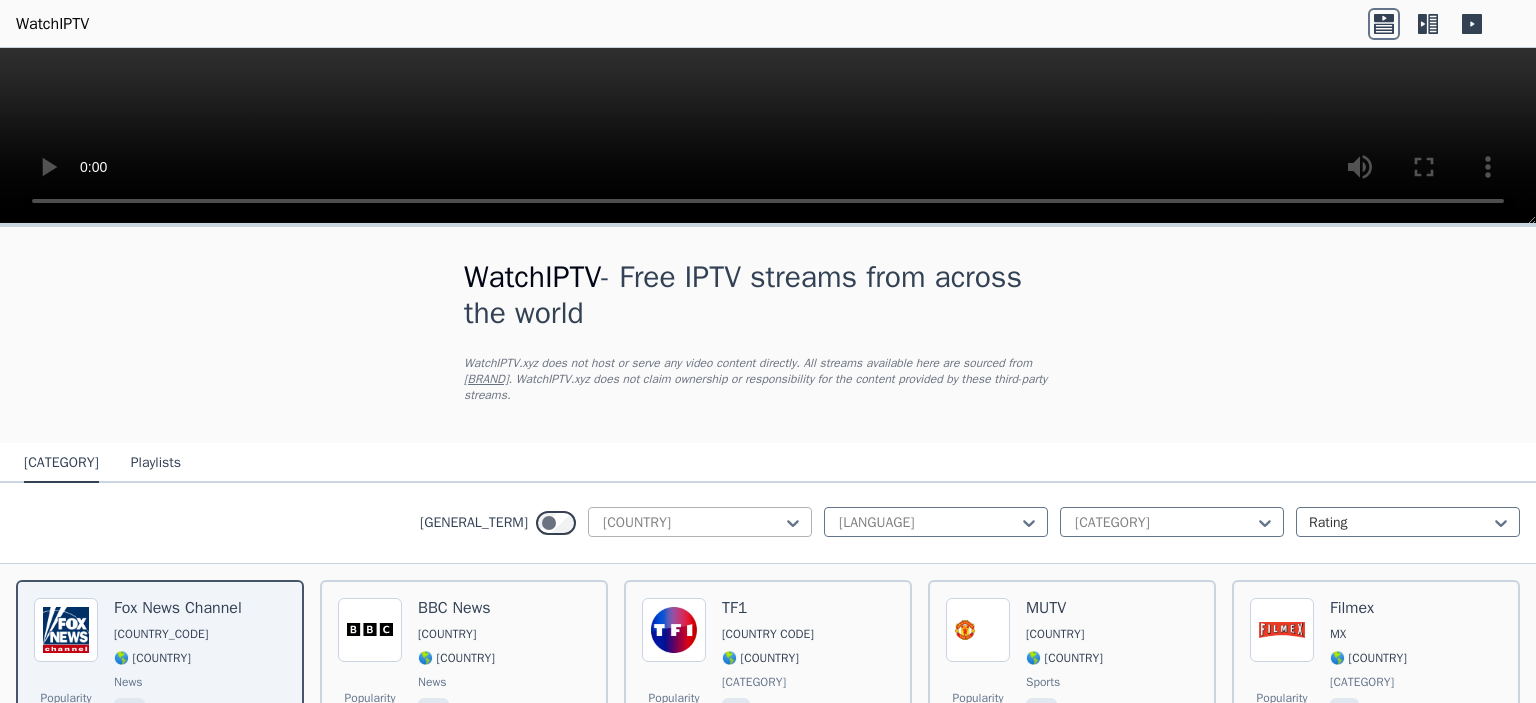 click at bounding box center (692, 523) 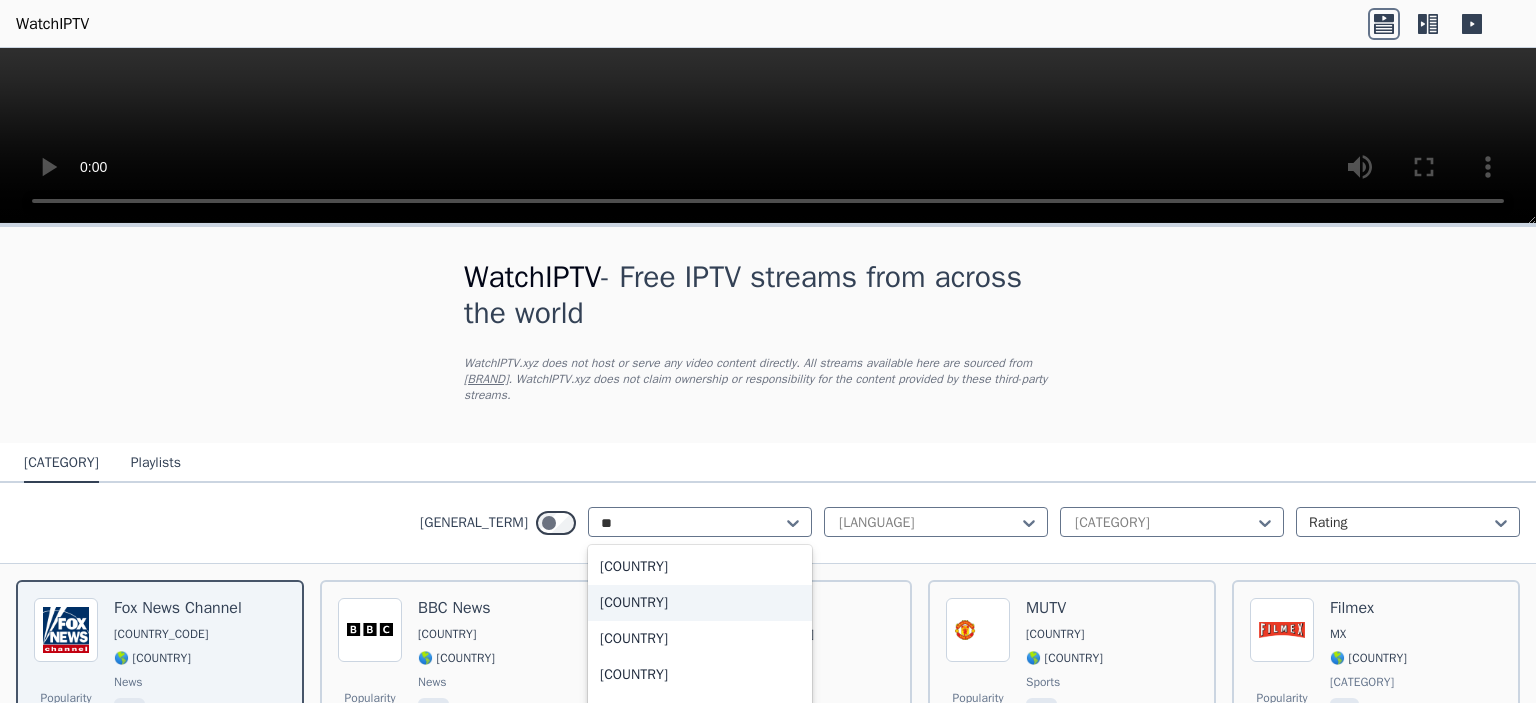 click on "[COUNTRY]" at bounding box center (700, 603) 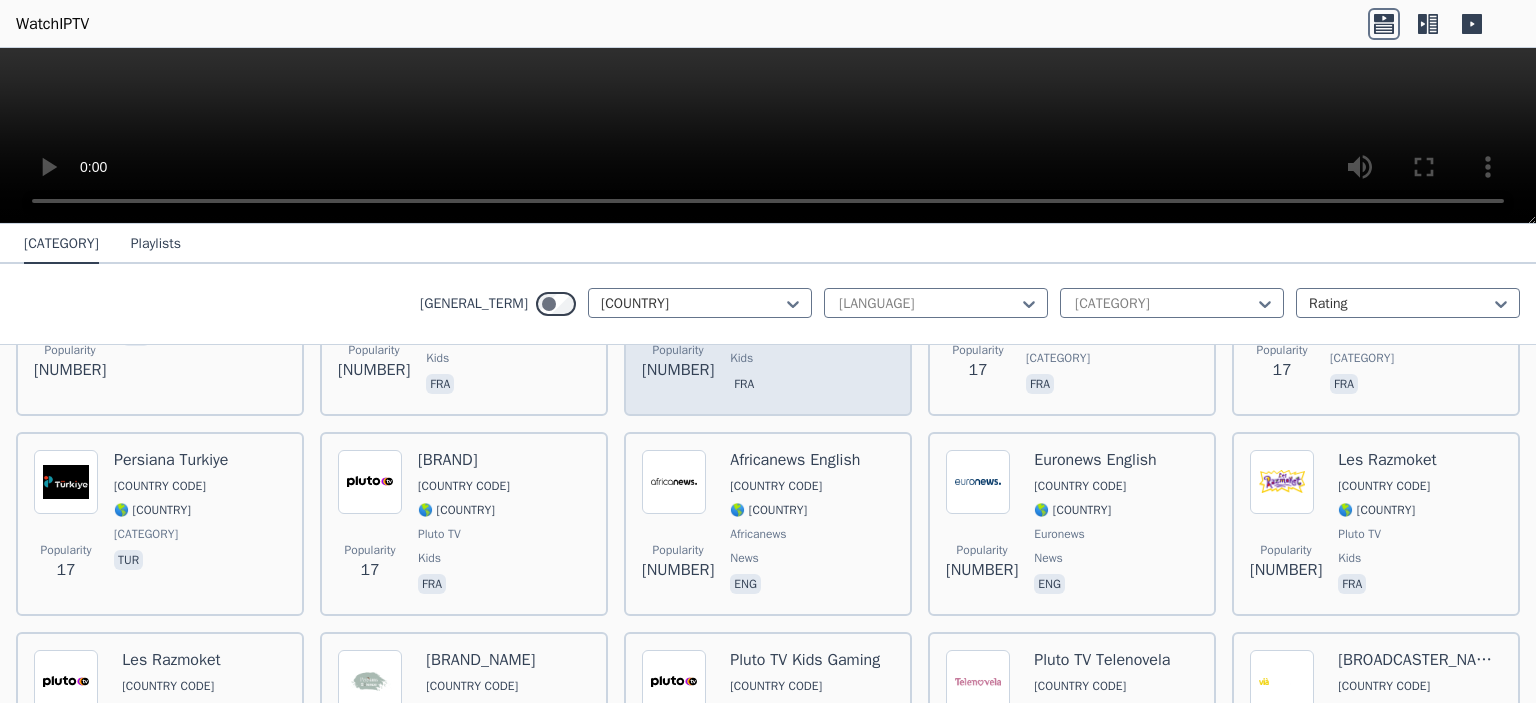 scroll, scrollTop: 7200, scrollLeft: 0, axis: vertical 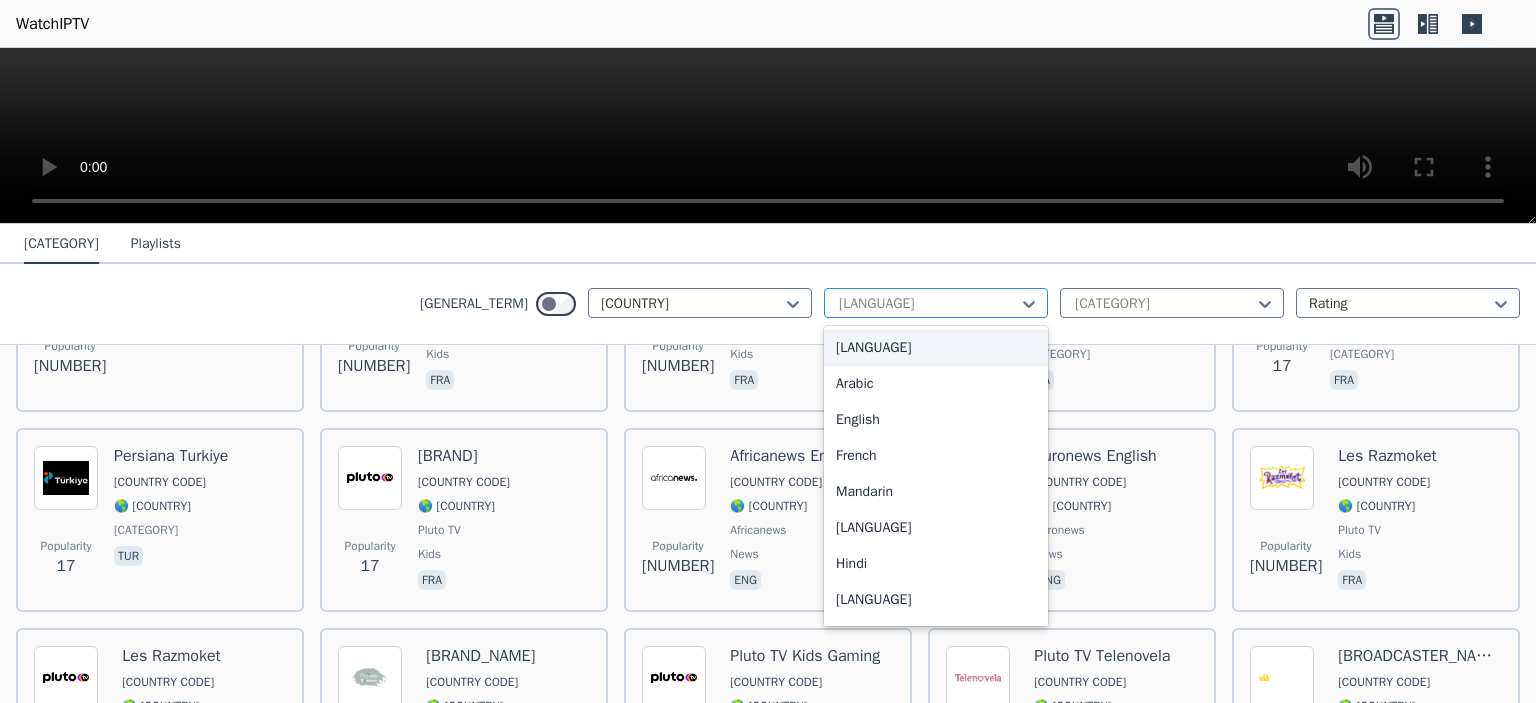 click at bounding box center (928, 304) 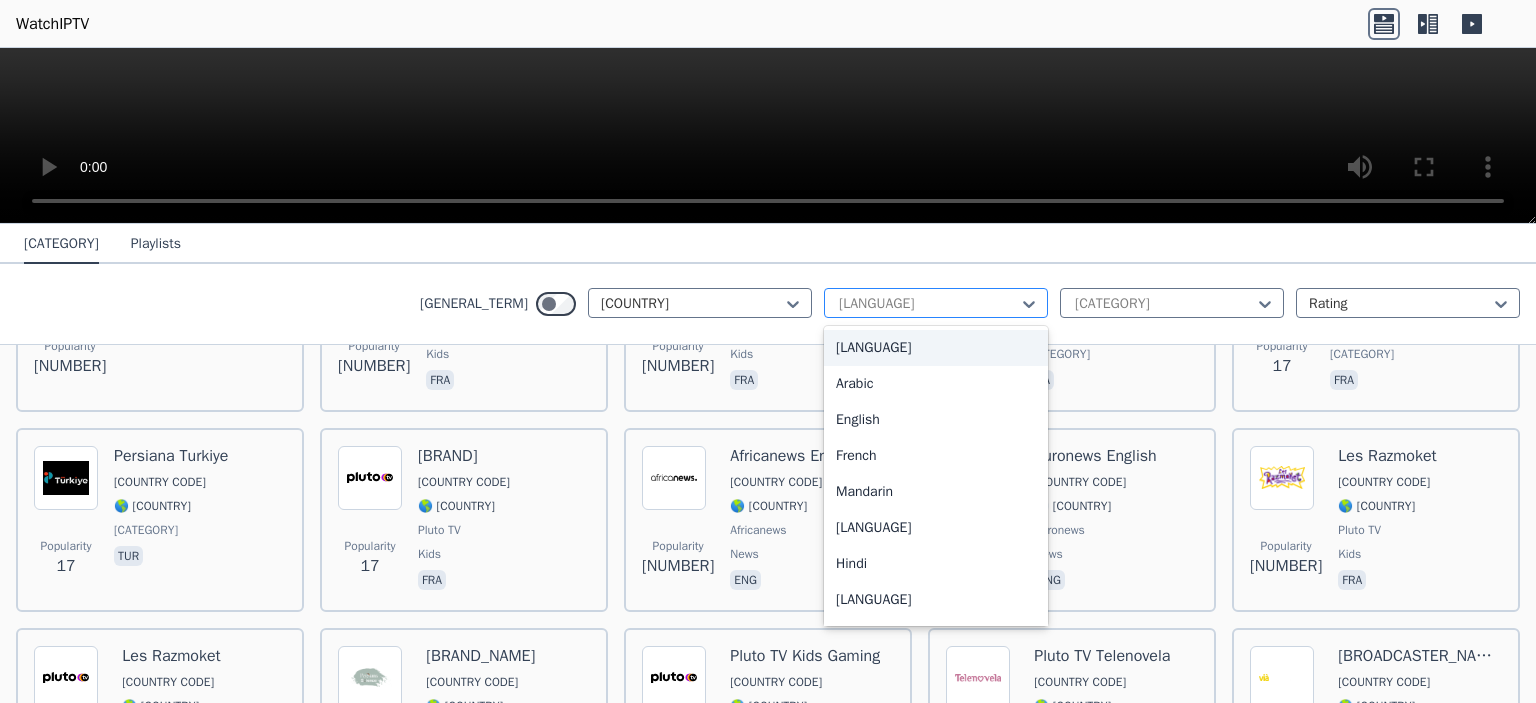 click at bounding box center [928, 304] 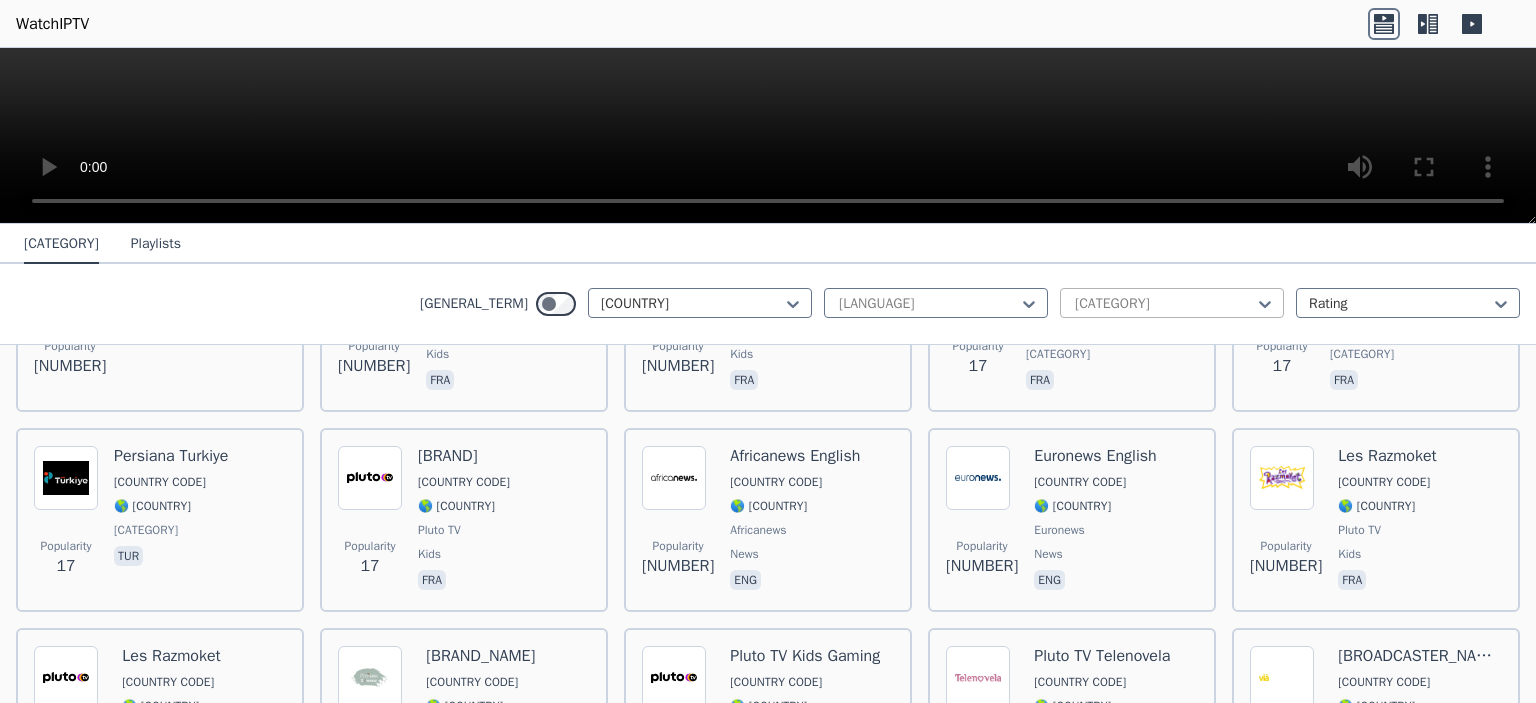 click at bounding box center [1164, 304] 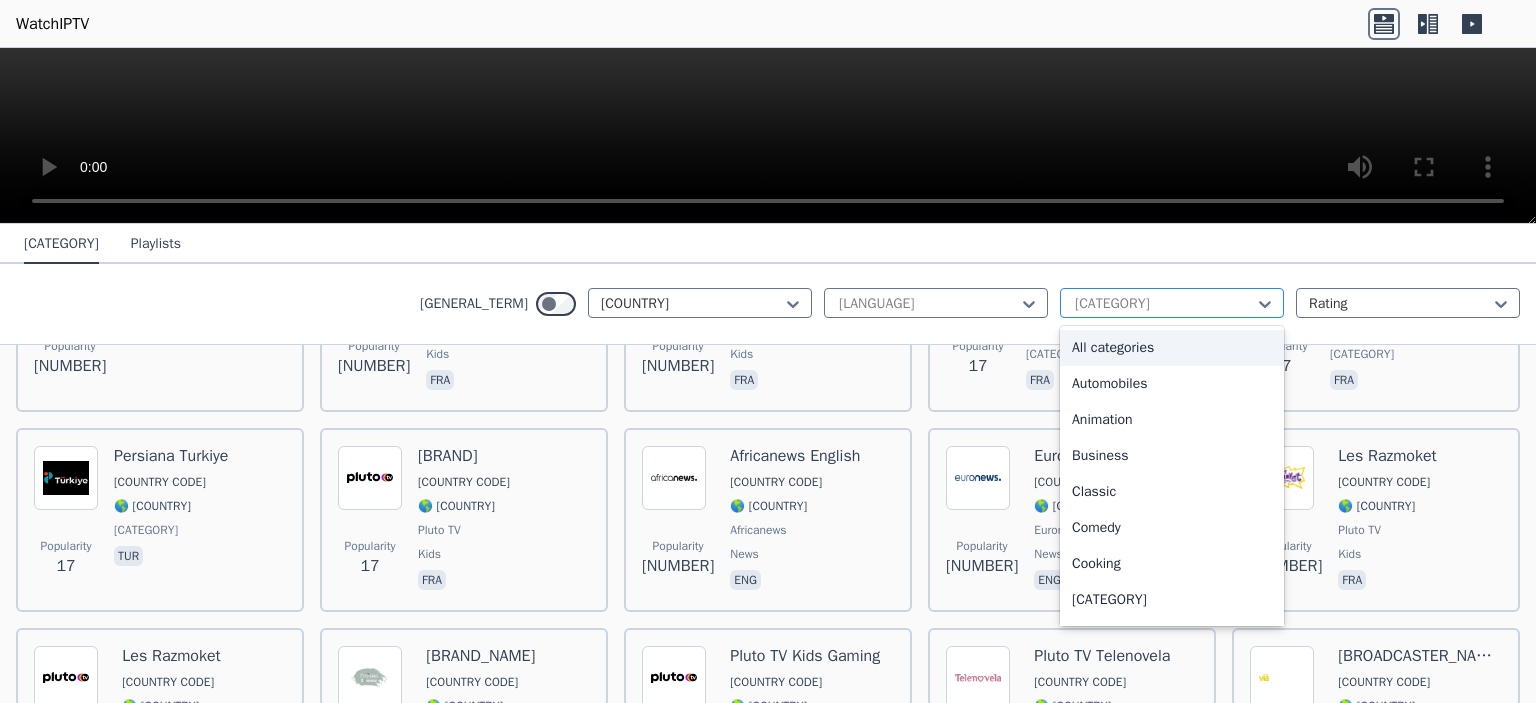 click at bounding box center (1164, 304) 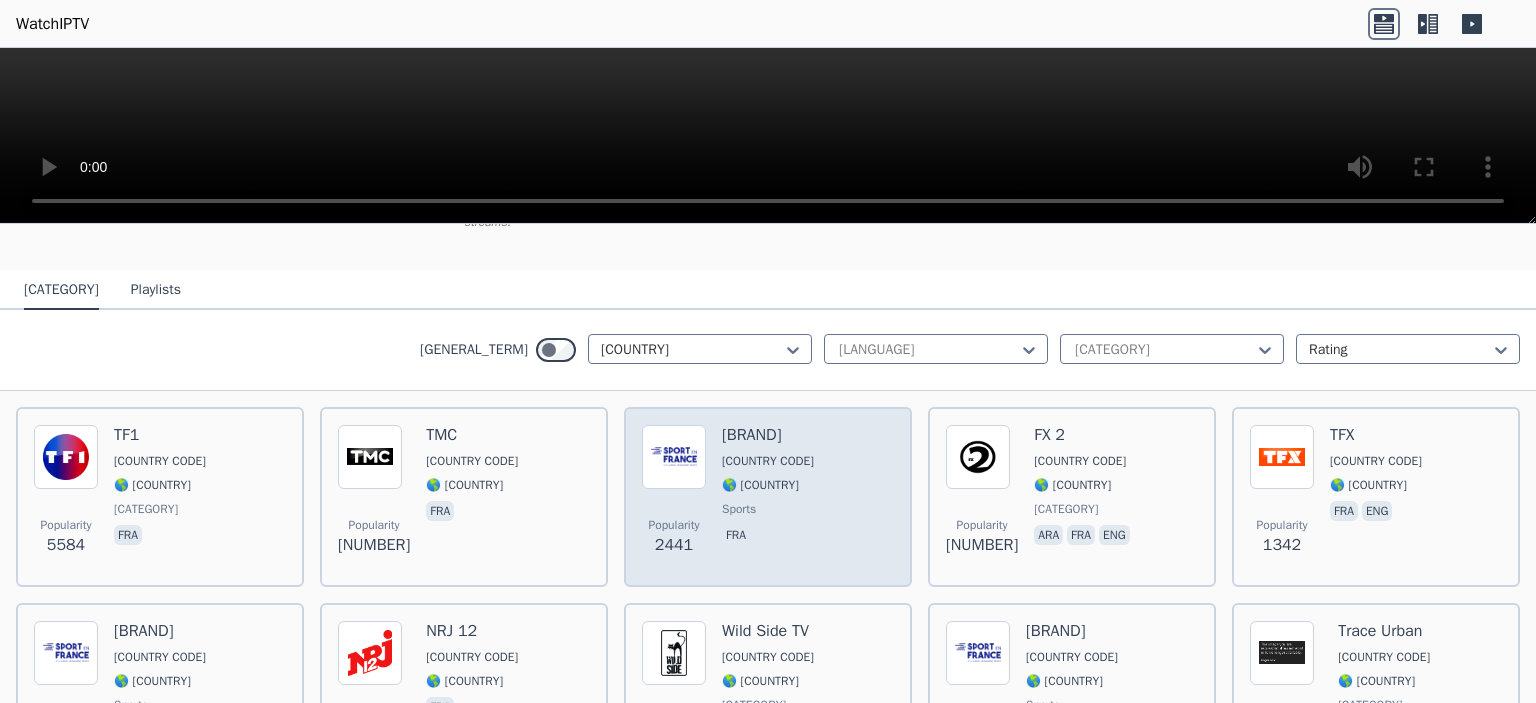 scroll, scrollTop: 0, scrollLeft: 0, axis: both 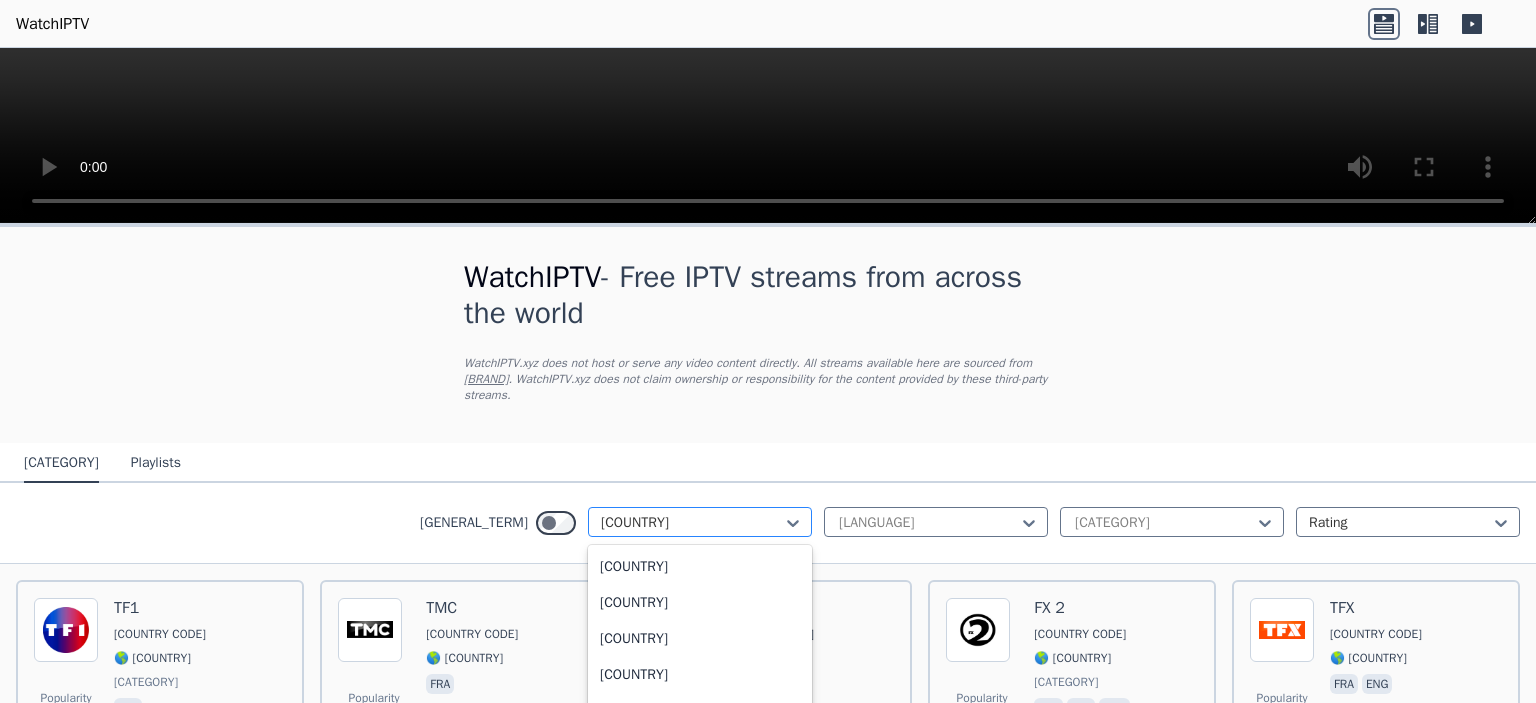 click at bounding box center [692, 523] 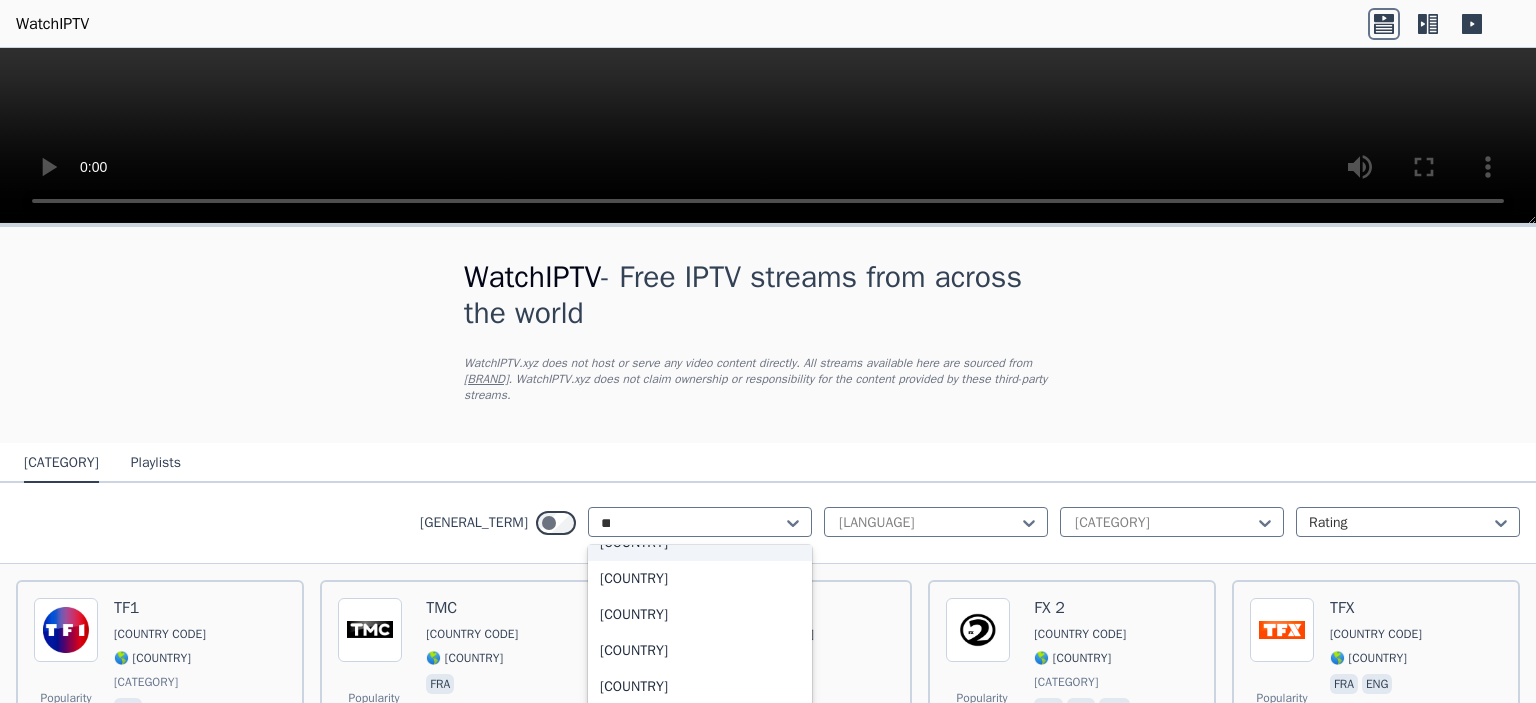 scroll, scrollTop: 0, scrollLeft: 0, axis: both 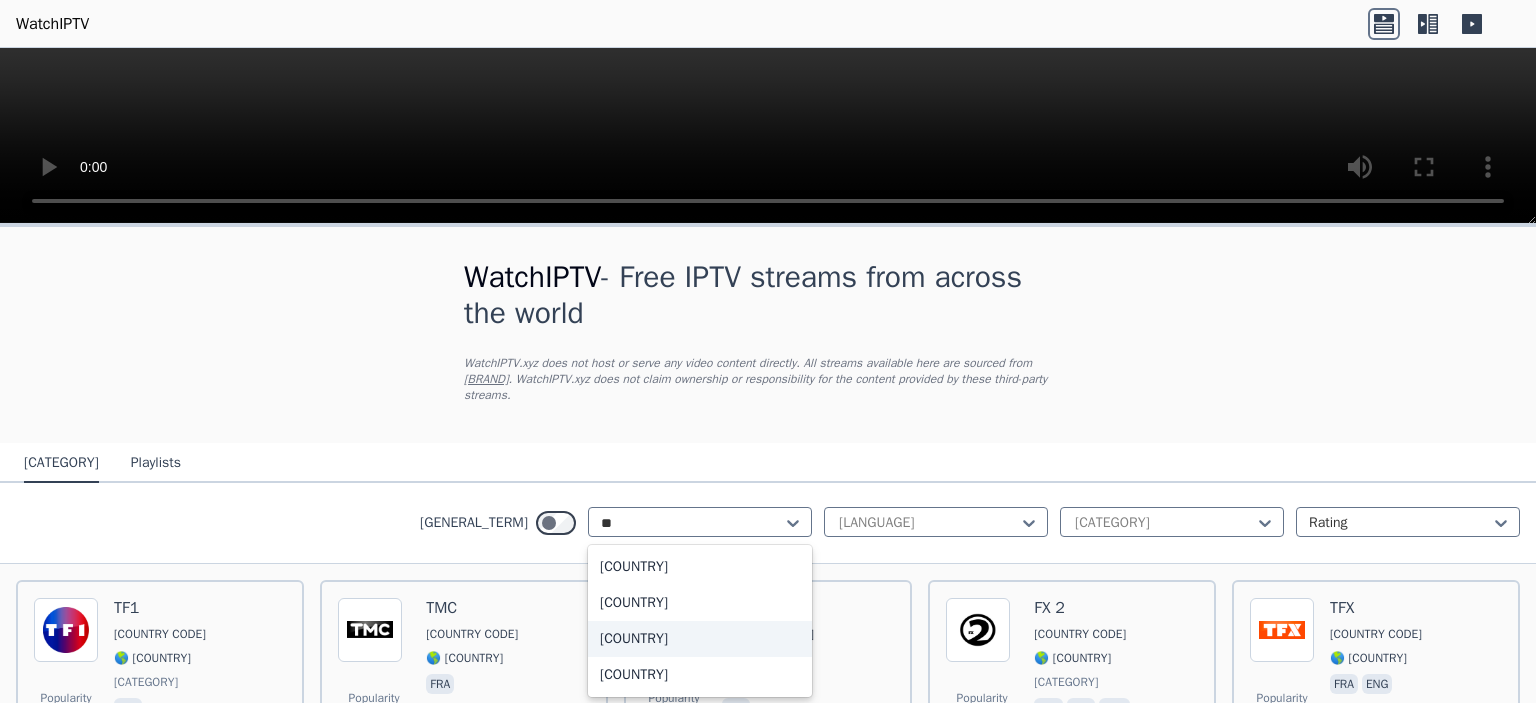 click on "[COUNTRY]" at bounding box center [700, 639] 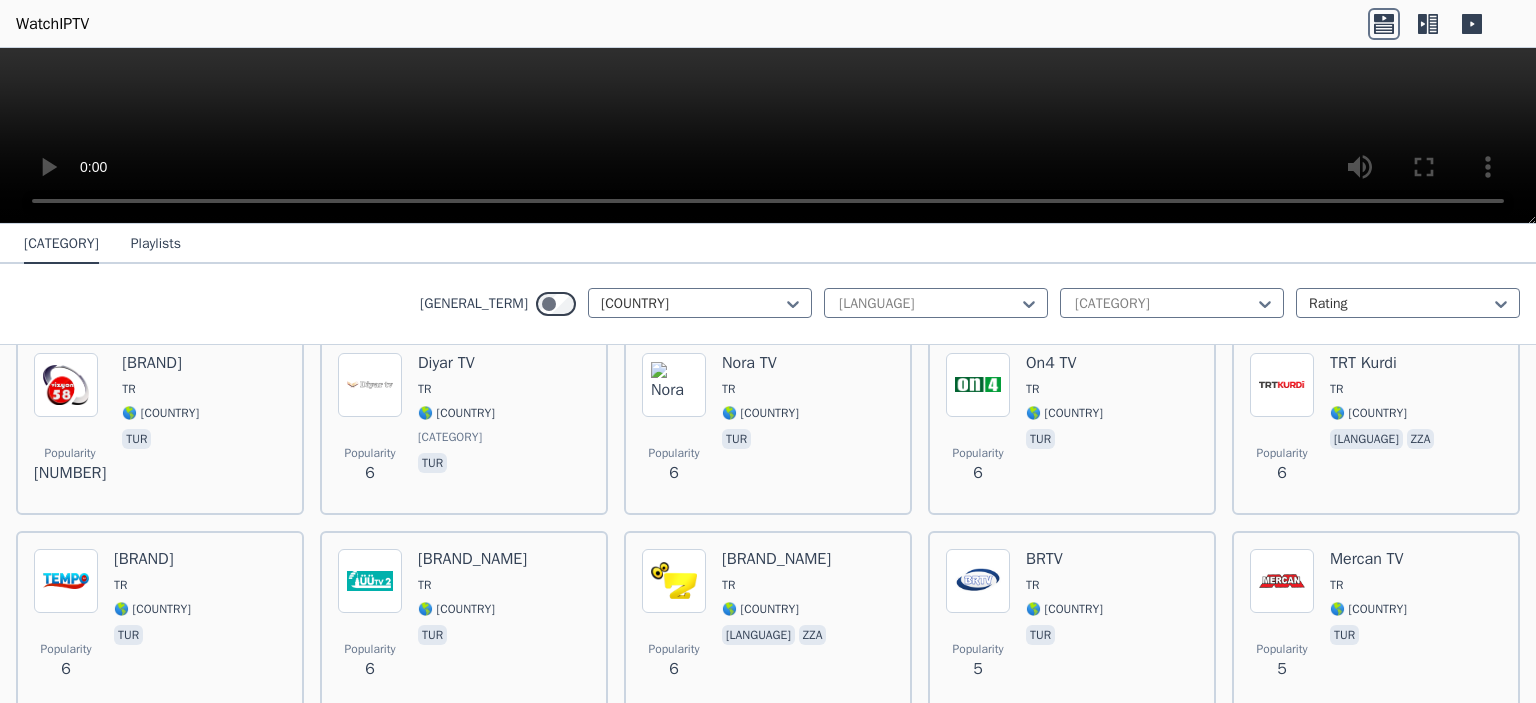 scroll, scrollTop: 6368, scrollLeft: 0, axis: vertical 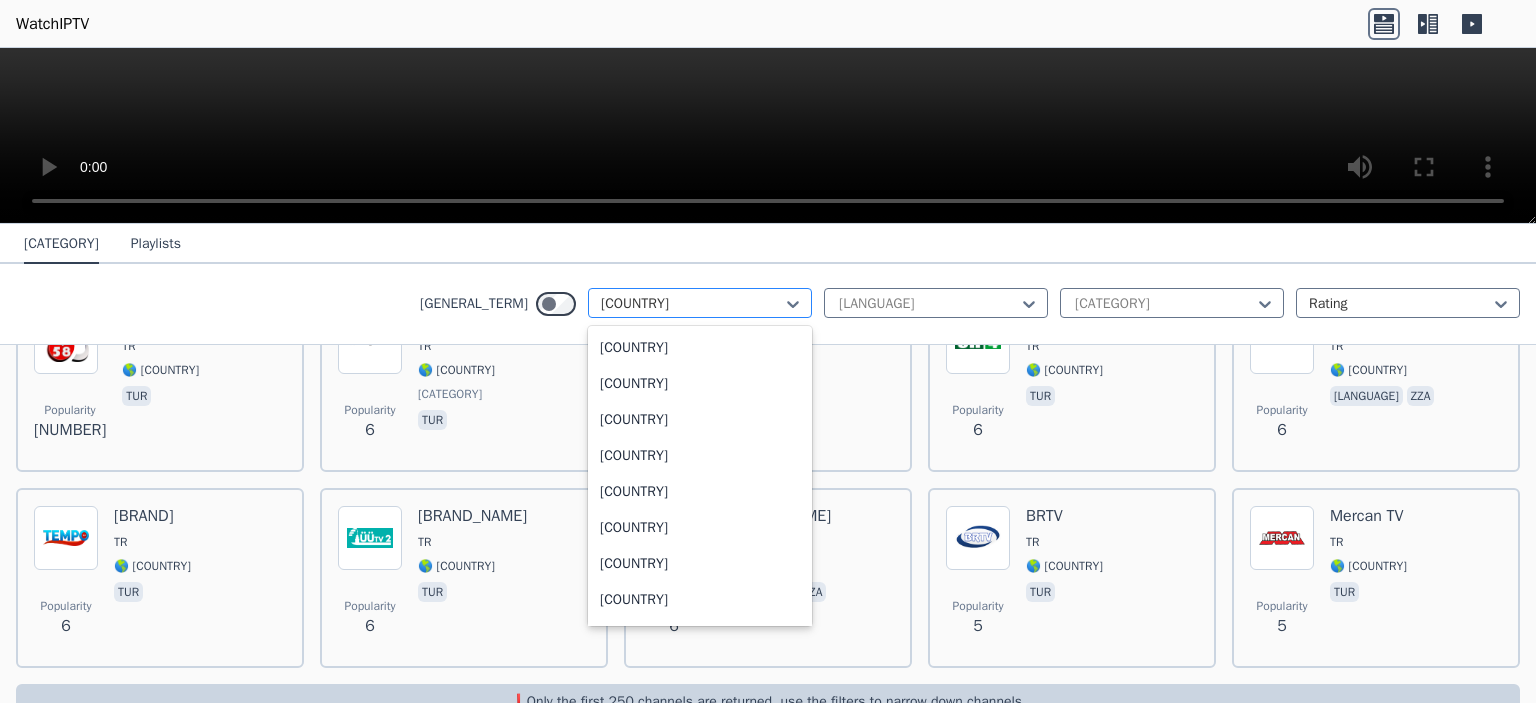 click at bounding box center (692, 304) 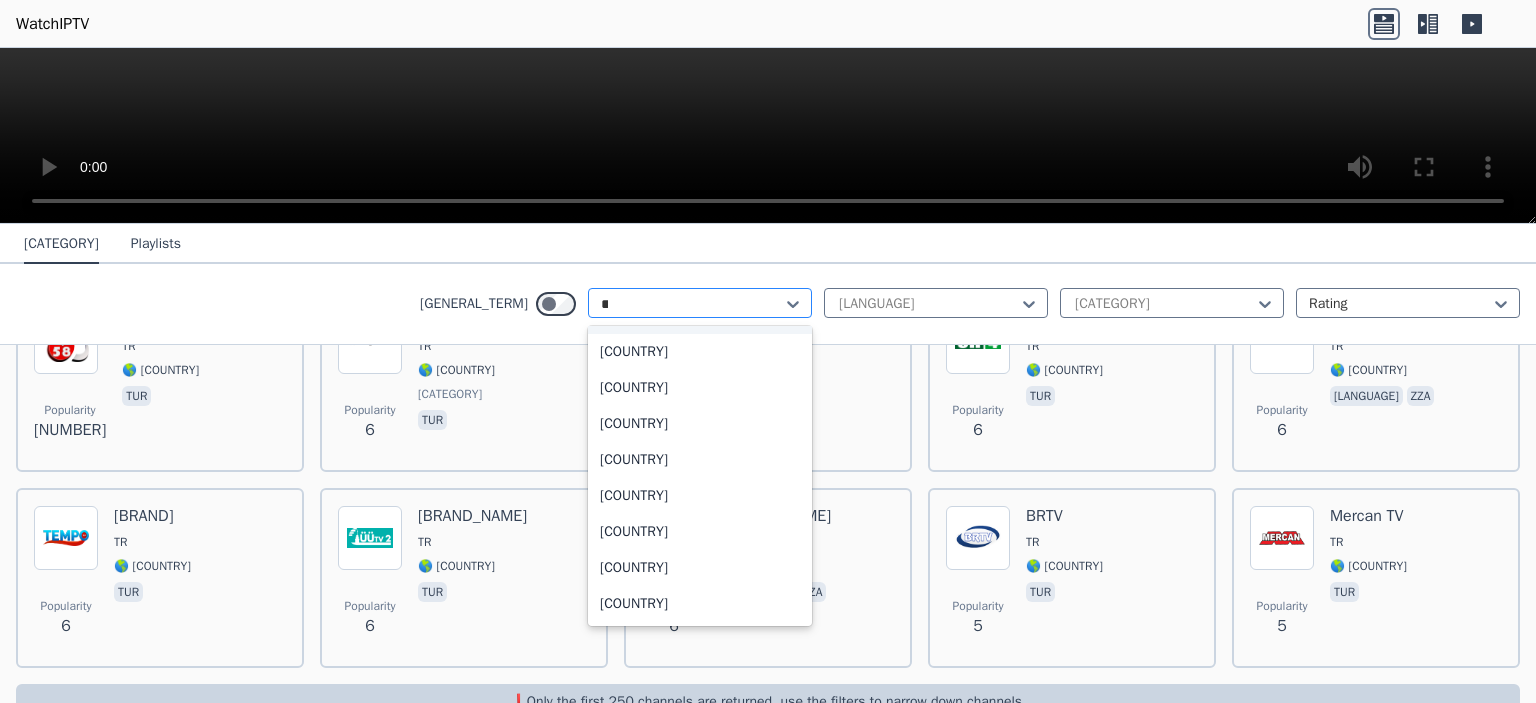 scroll, scrollTop: 0, scrollLeft: 0, axis: both 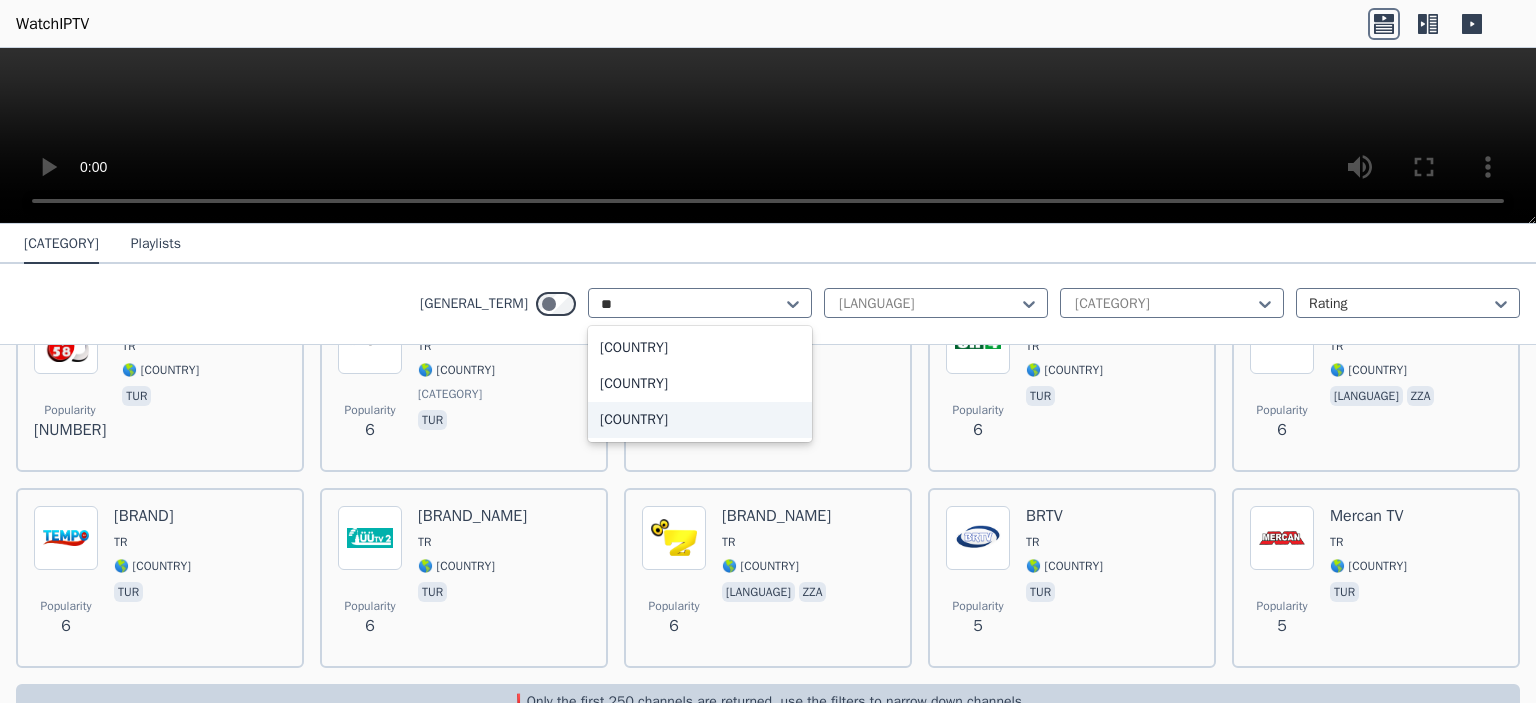 click on "[COUNTRY]" at bounding box center [700, 420] 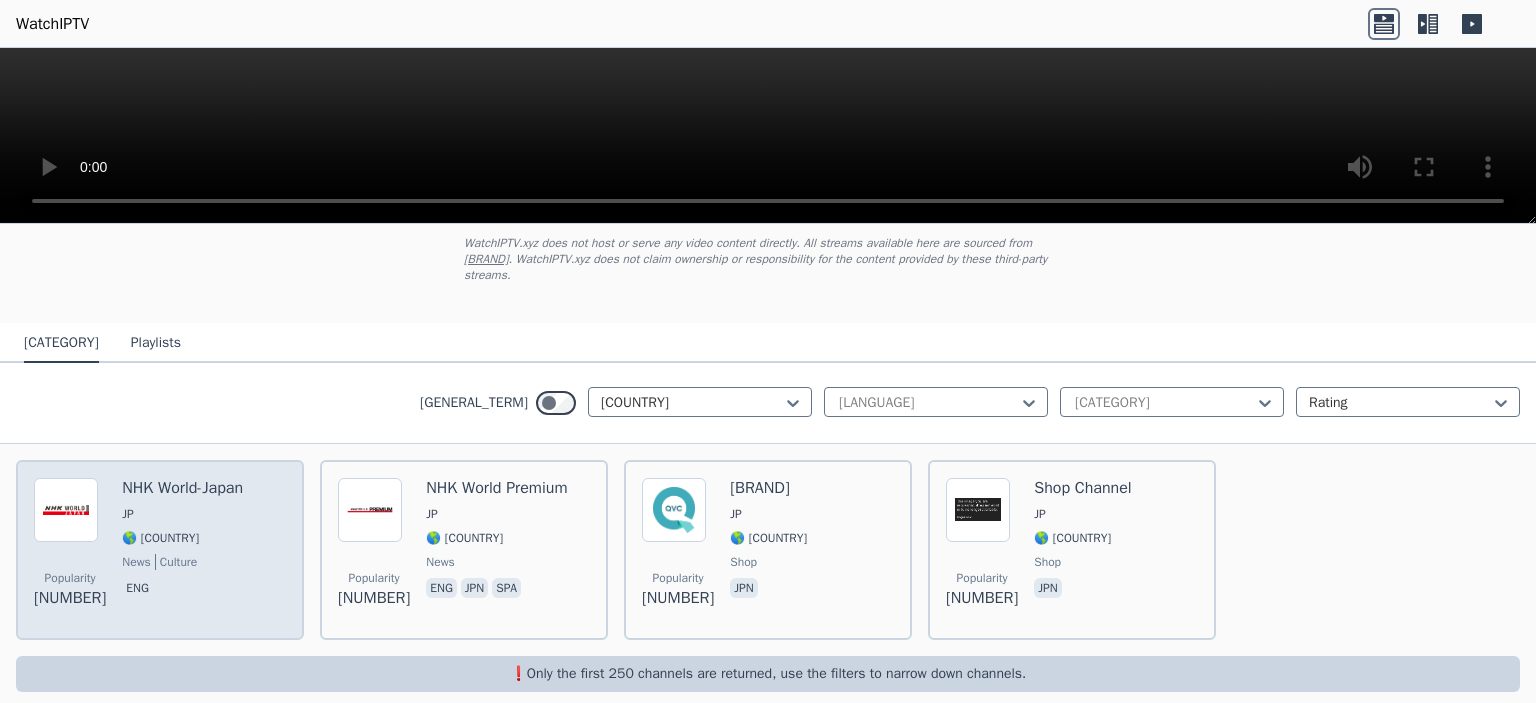 scroll, scrollTop: 122, scrollLeft: 0, axis: vertical 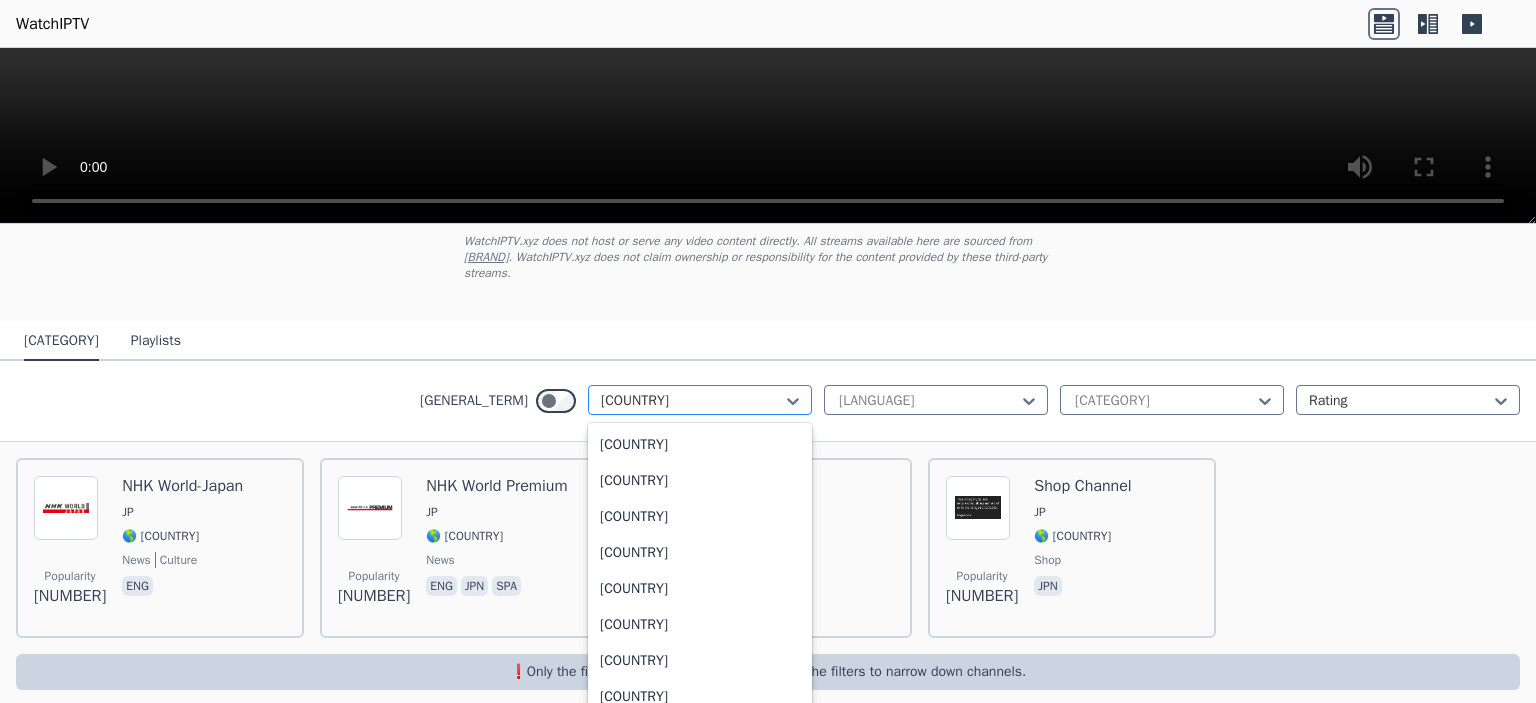 click at bounding box center (793, 401) 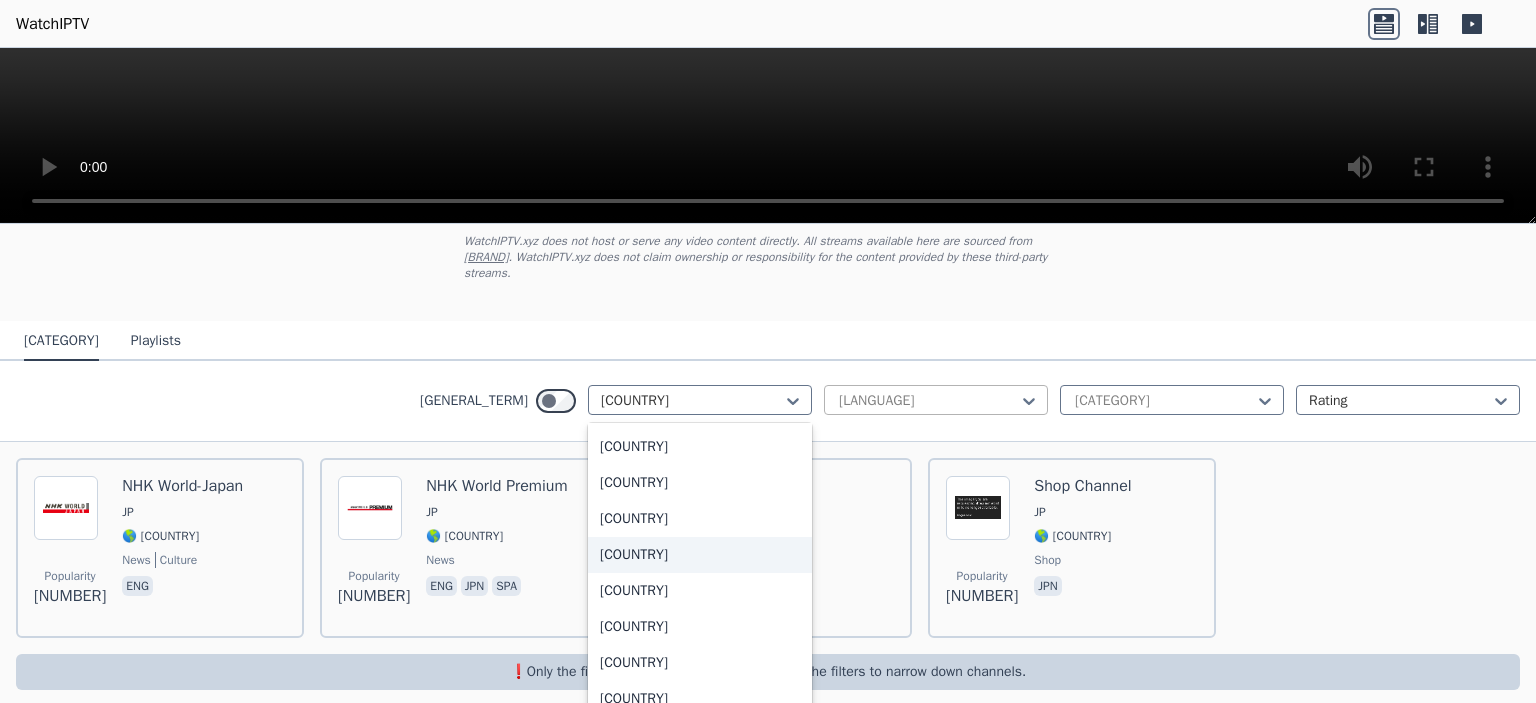 scroll, scrollTop: 1292, scrollLeft: 0, axis: vertical 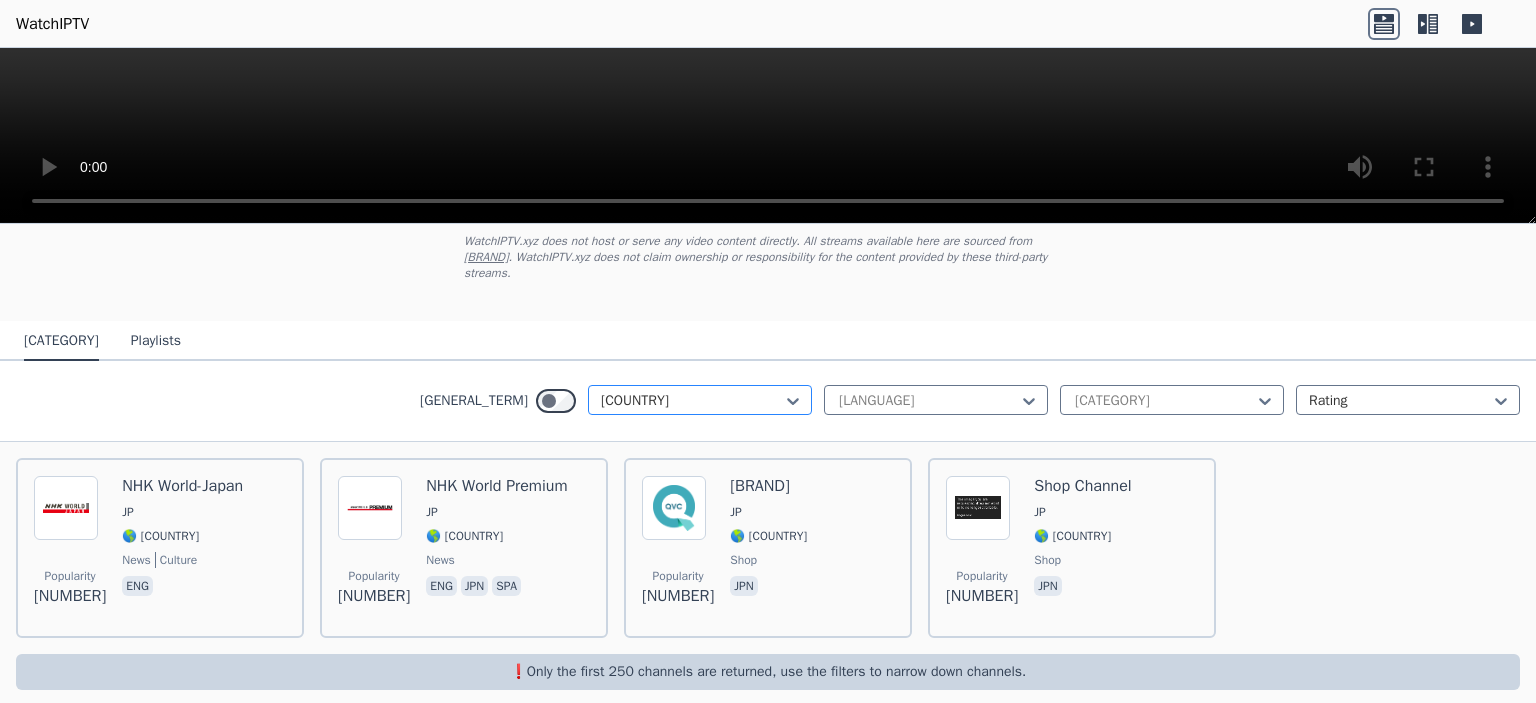 click at bounding box center (692, 401) 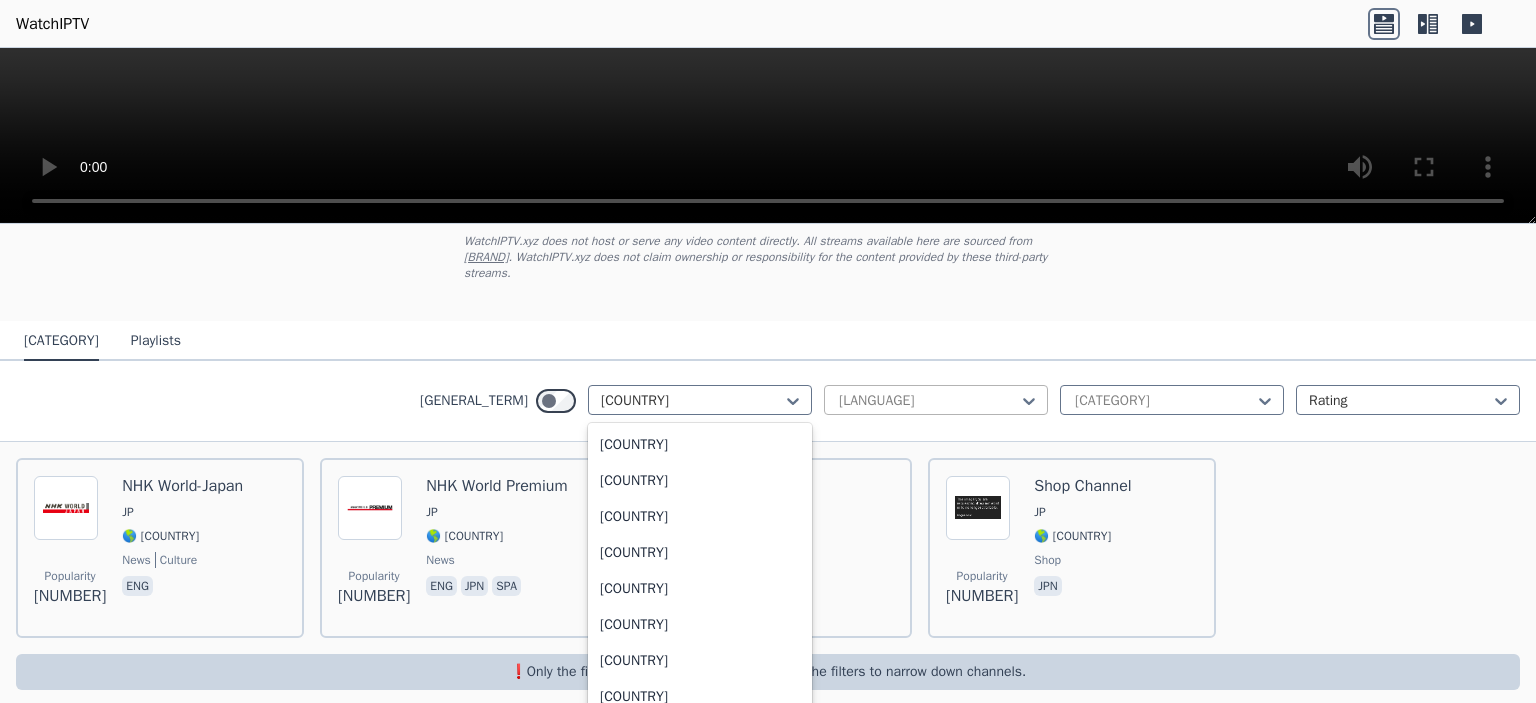 scroll, scrollTop: 0, scrollLeft: 0, axis: both 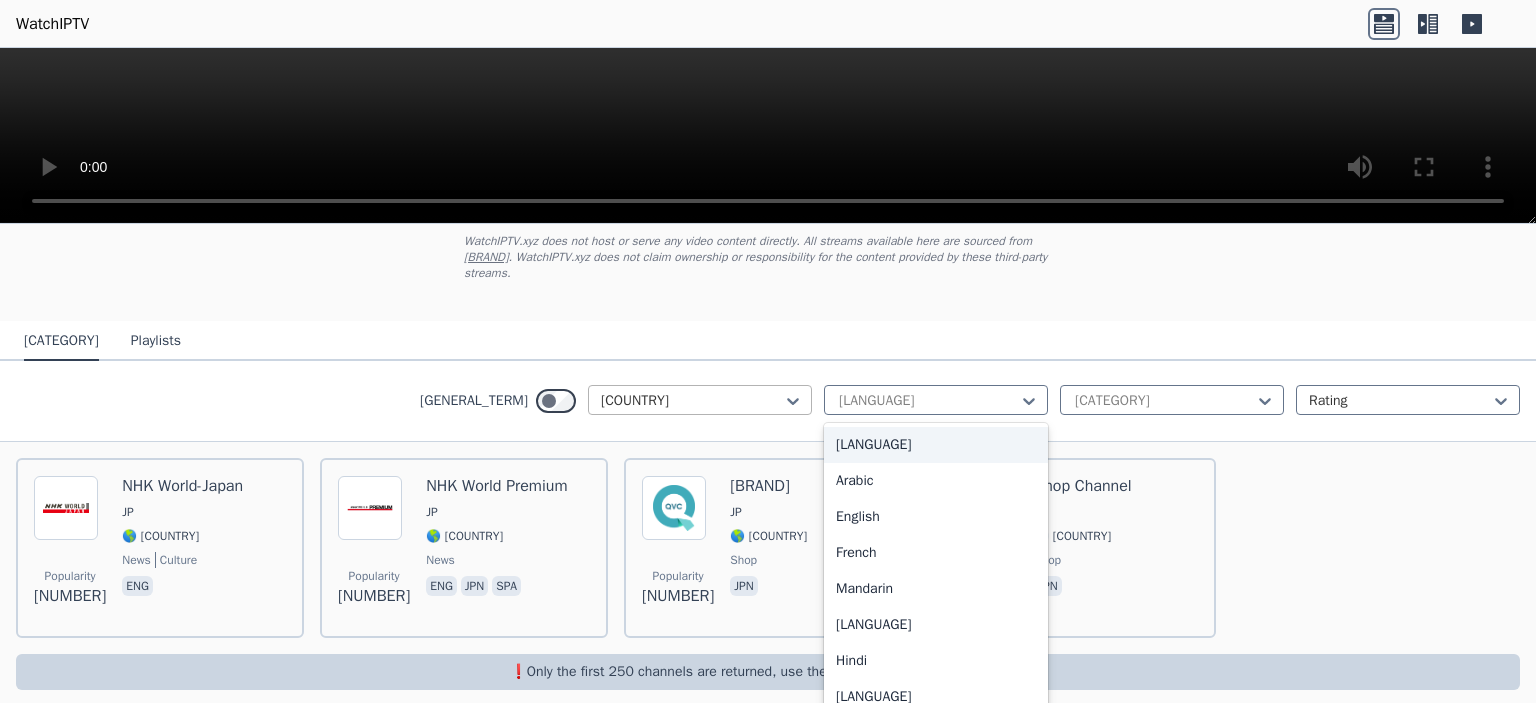 click at bounding box center [692, 401] 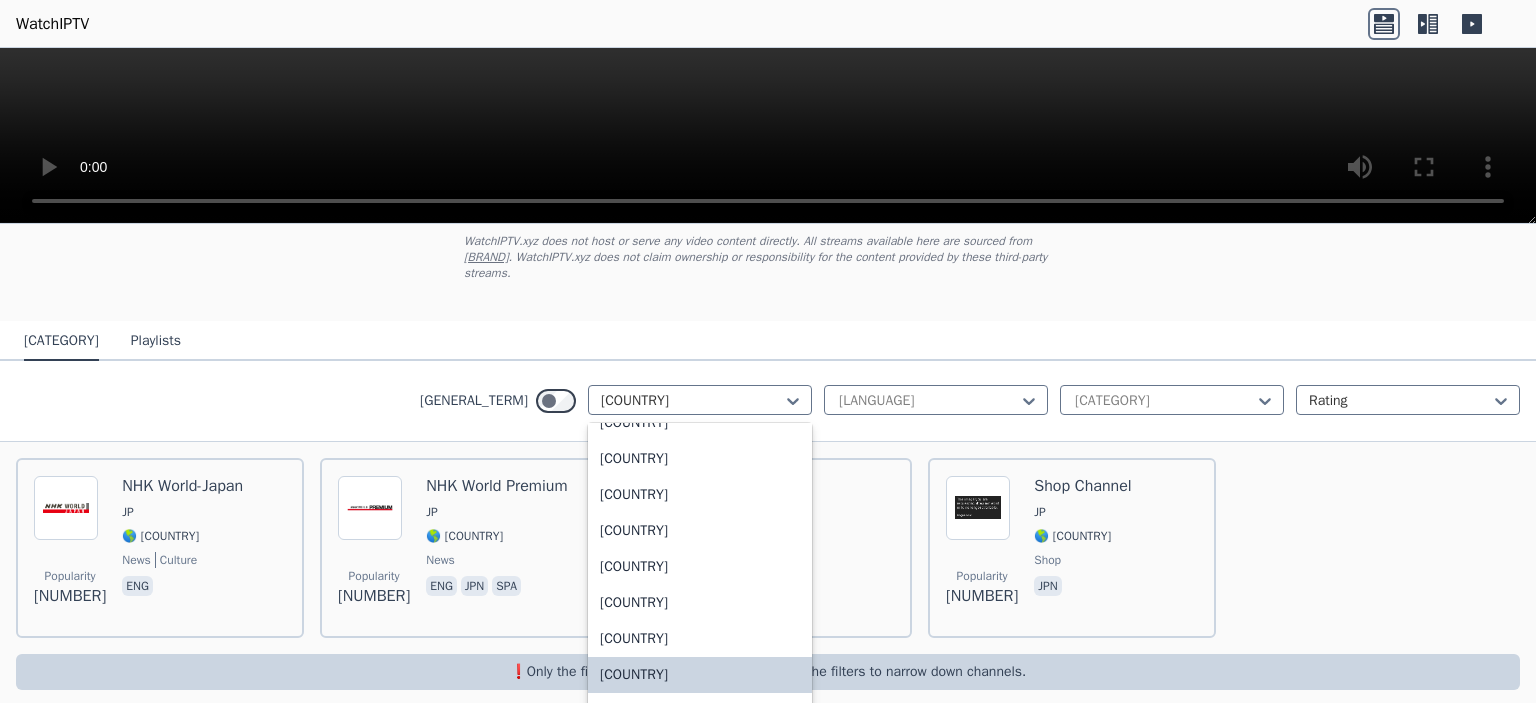 scroll, scrollTop: 2592, scrollLeft: 0, axis: vertical 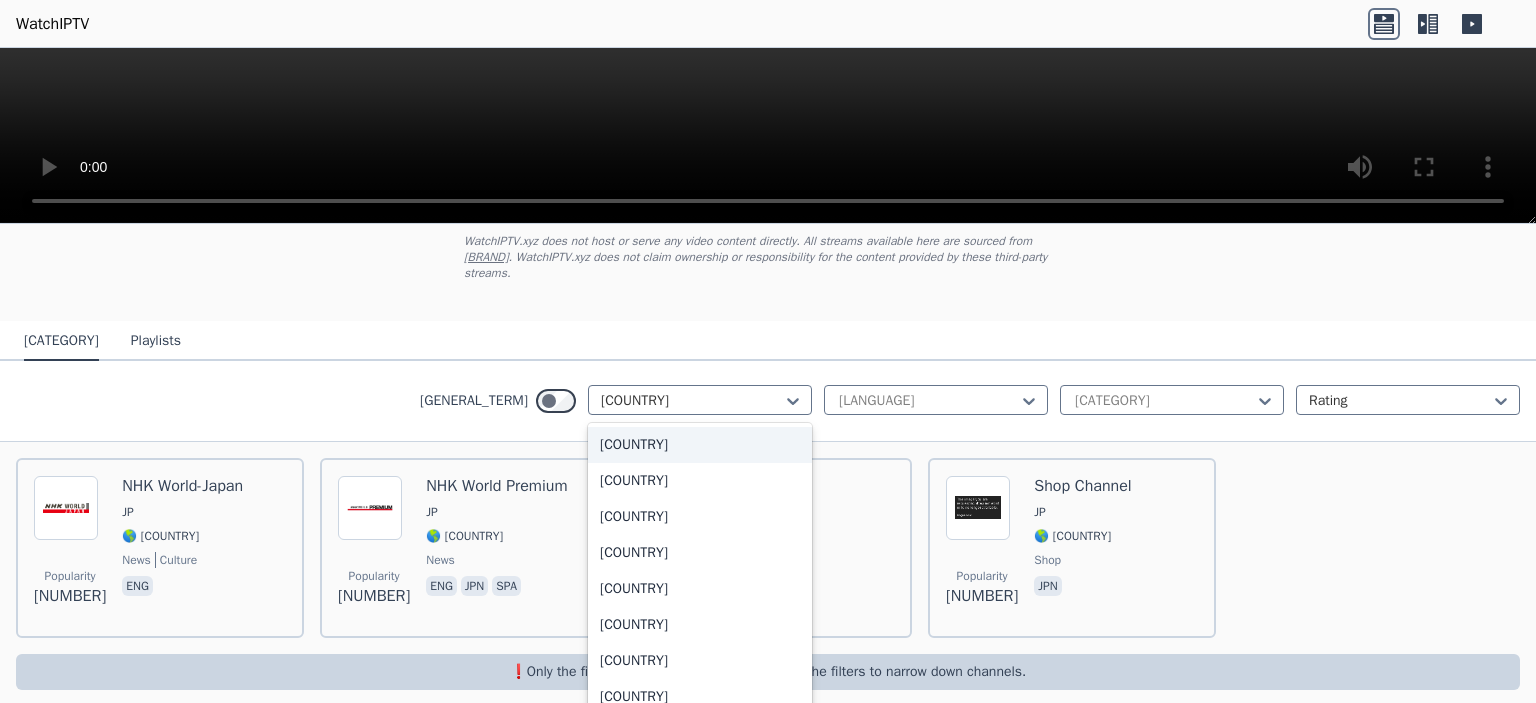 click on "[COUNTRY]" at bounding box center [700, 445] 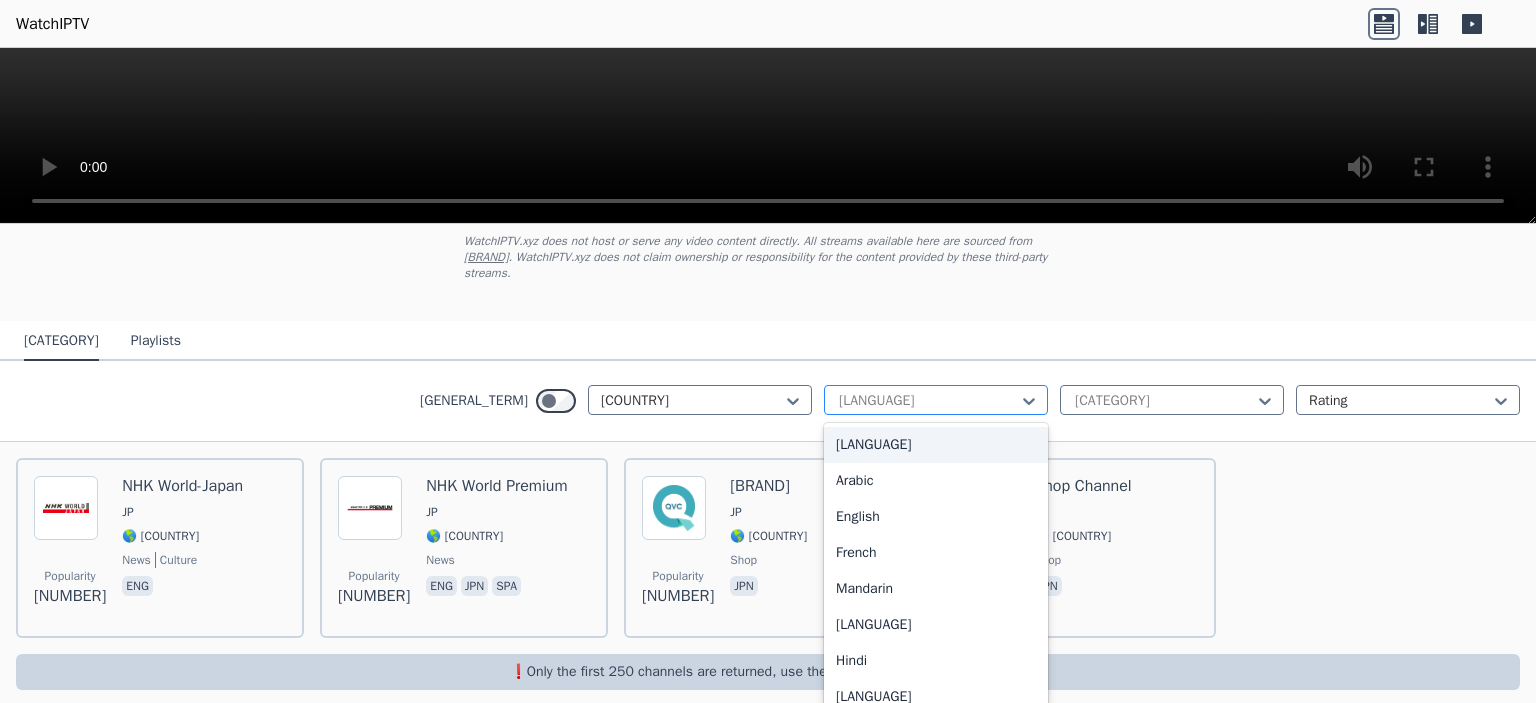 click at bounding box center (928, 401) 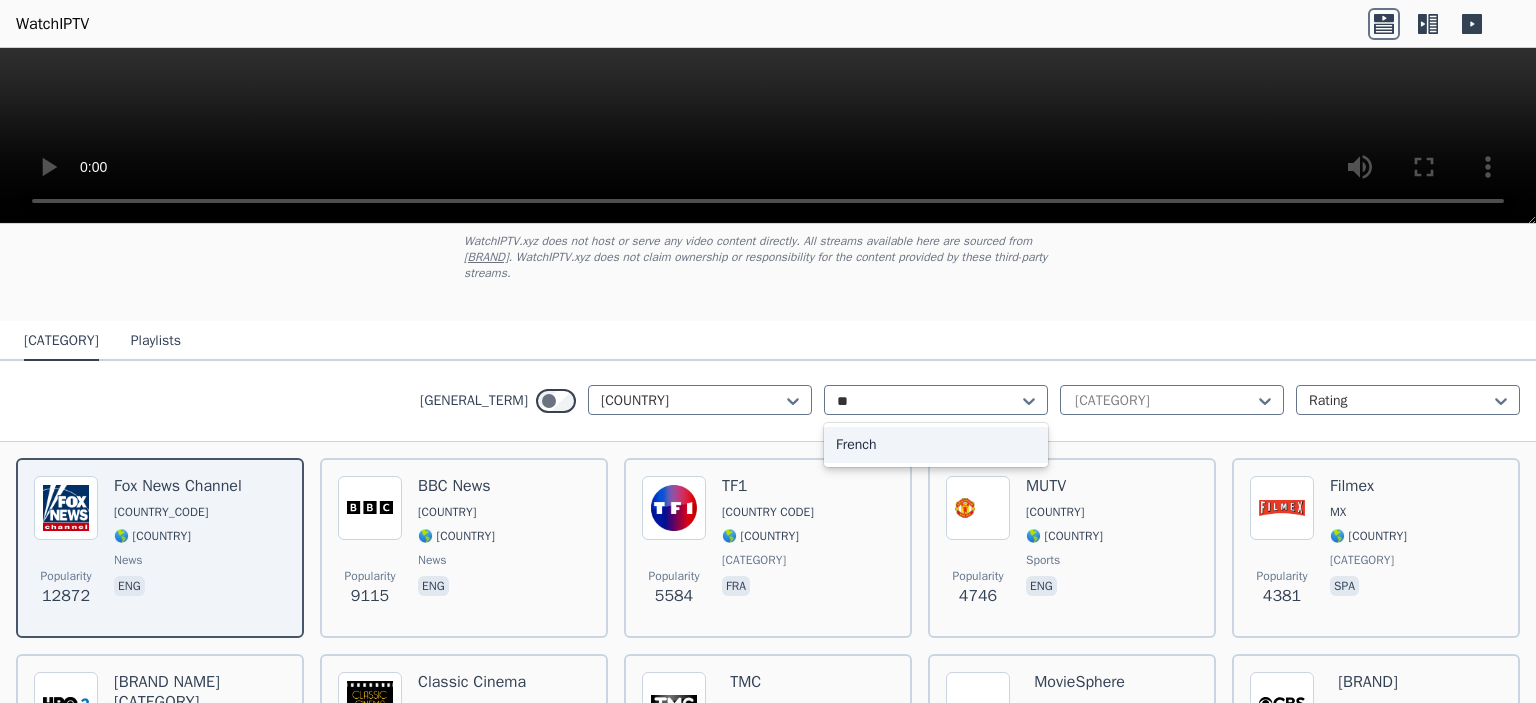 click on "French" at bounding box center (936, 445) 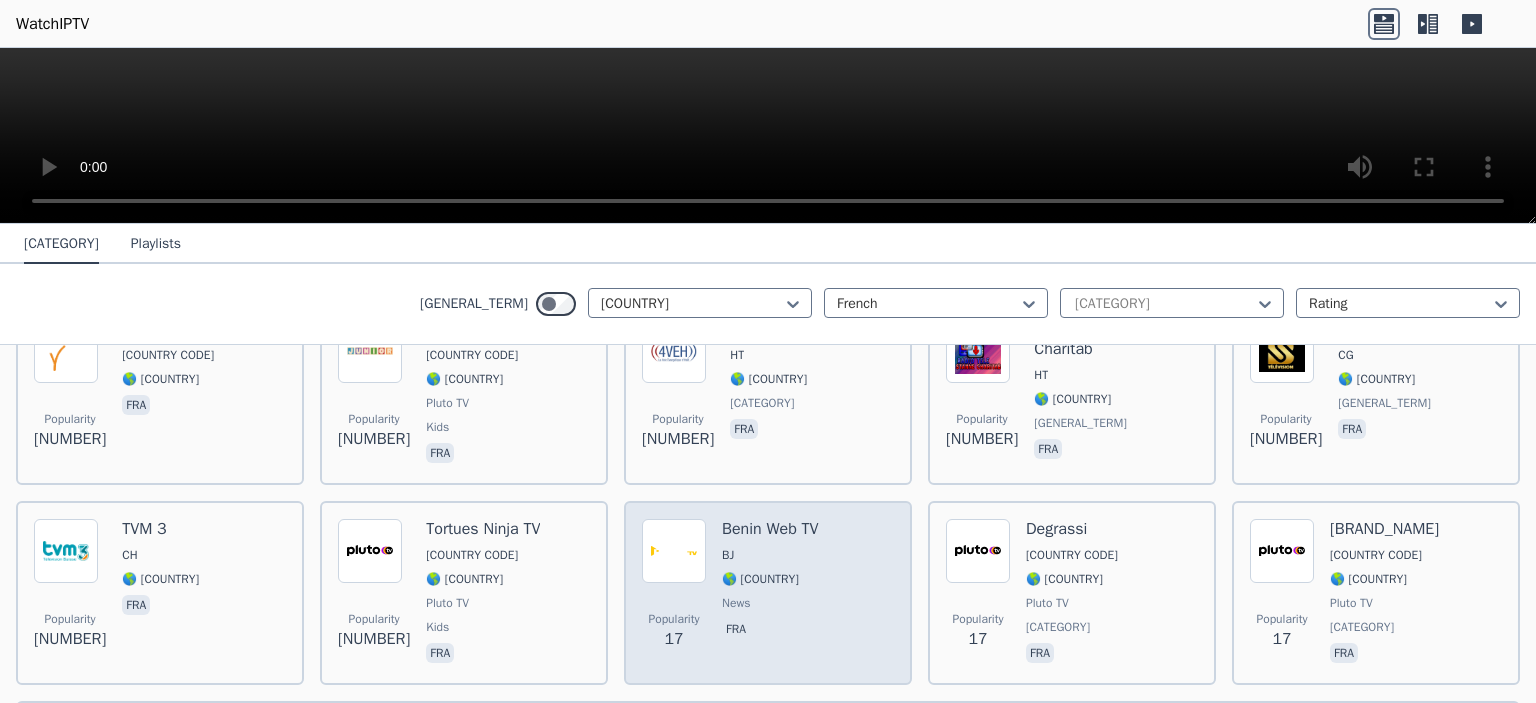 scroll, scrollTop: 9959, scrollLeft: 0, axis: vertical 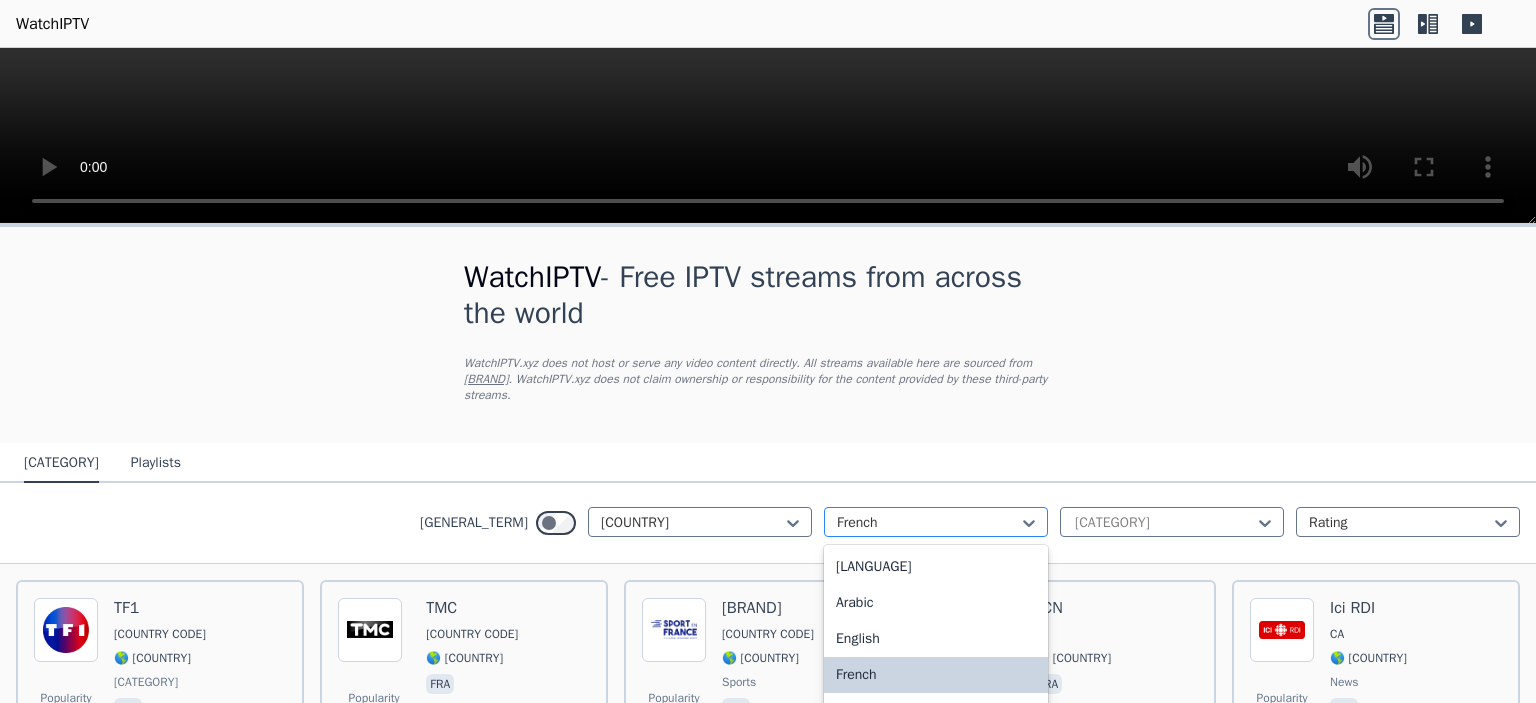 click at bounding box center (928, 523) 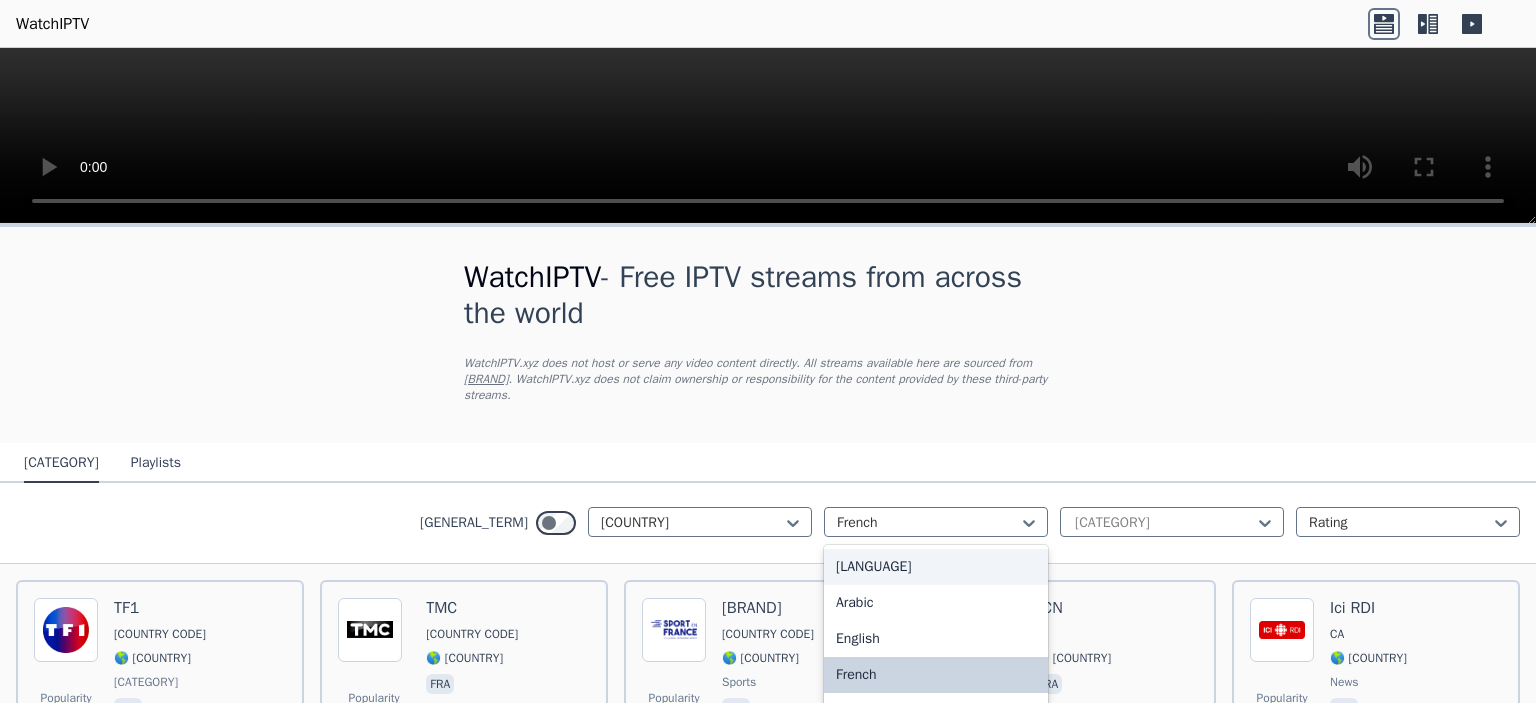 click on "[LANGUAGE]" at bounding box center [936, 567] 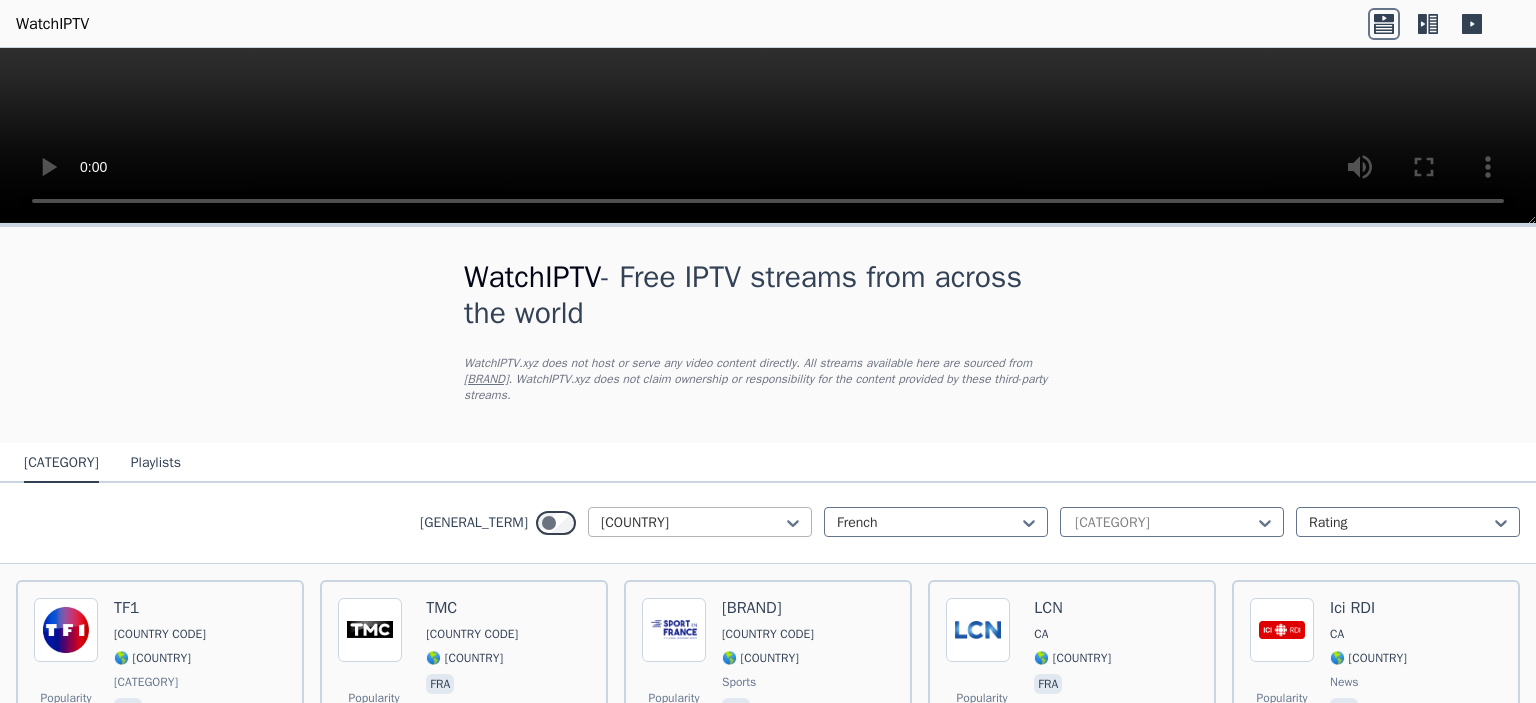 click at bounding box center [692, 523] 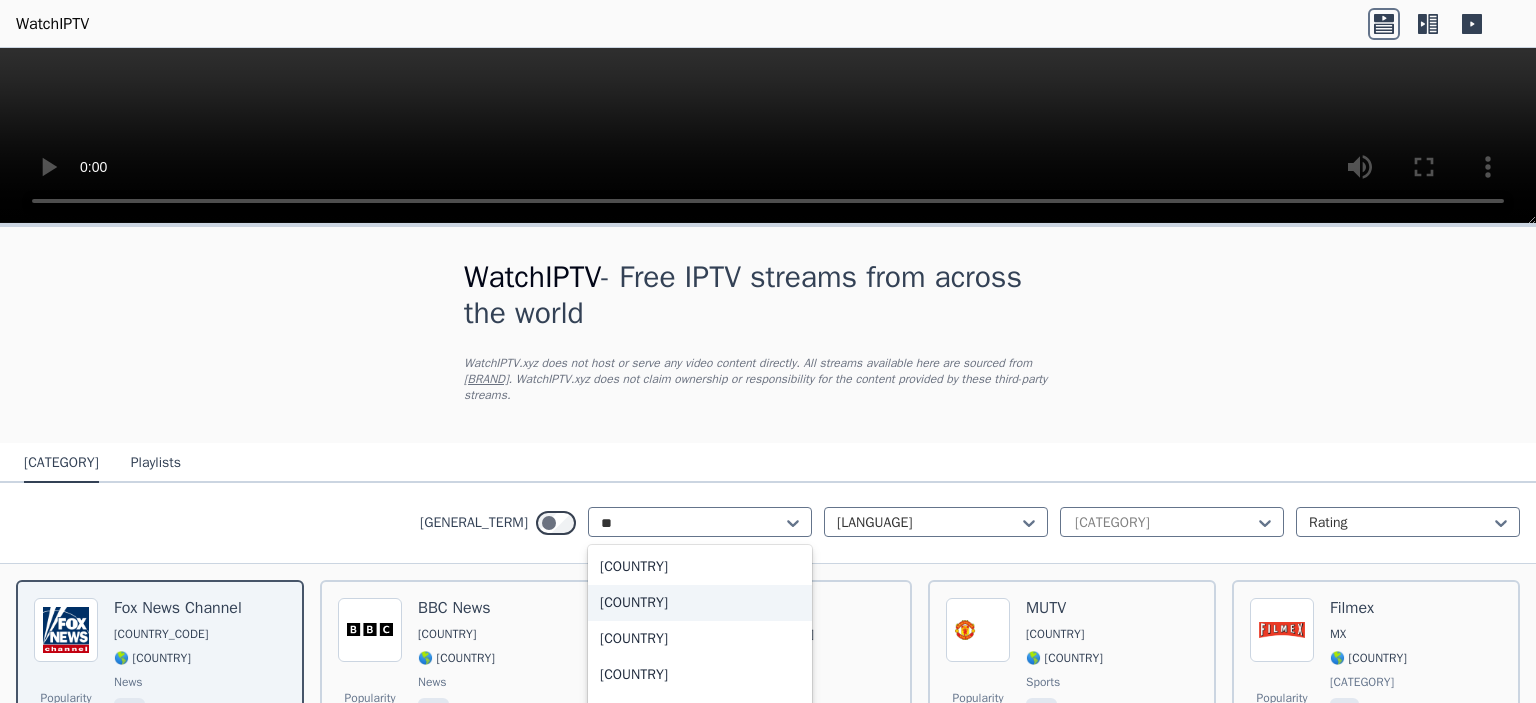 click on "[COUNTRY]" at bounding box center [700, 603] 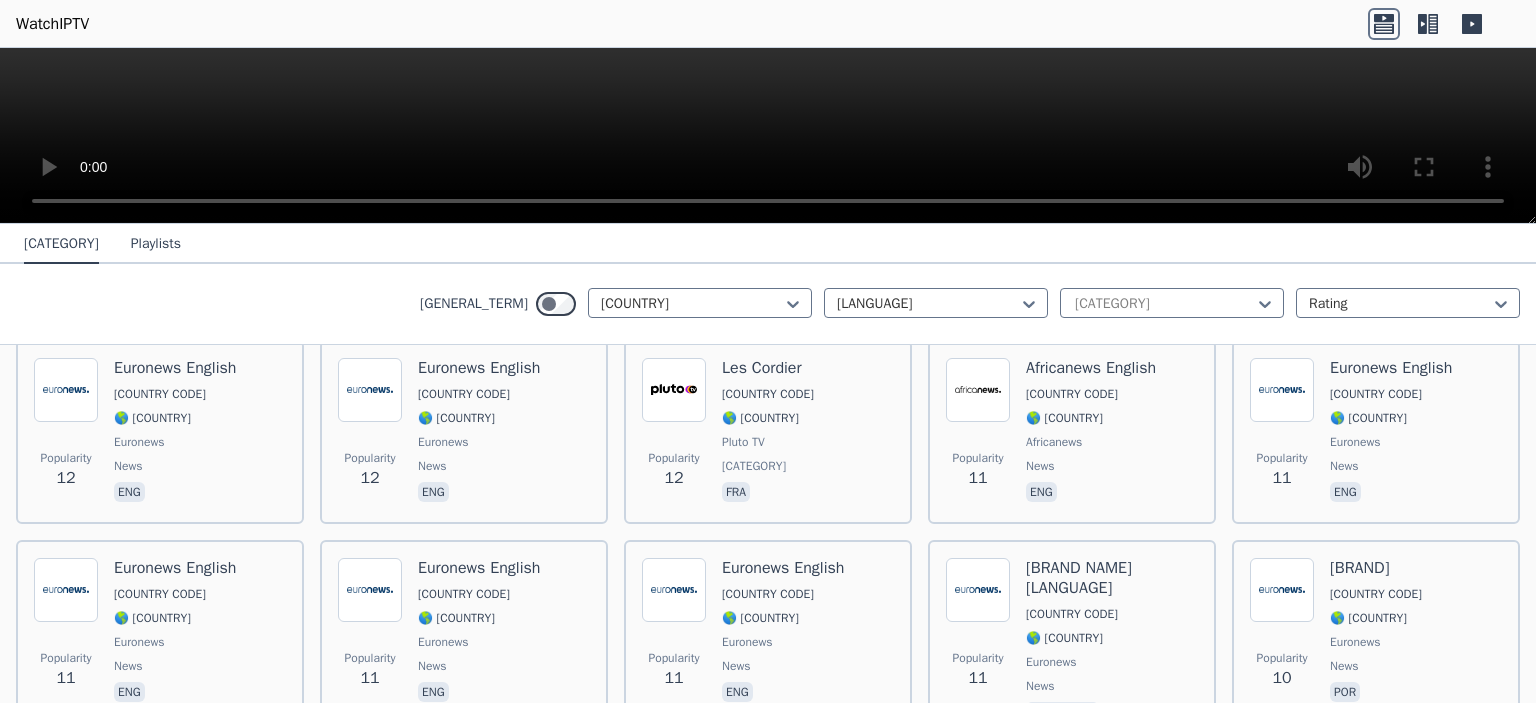scroll, scrollTop: 8596, scrollLeft: 0, axis: vertical 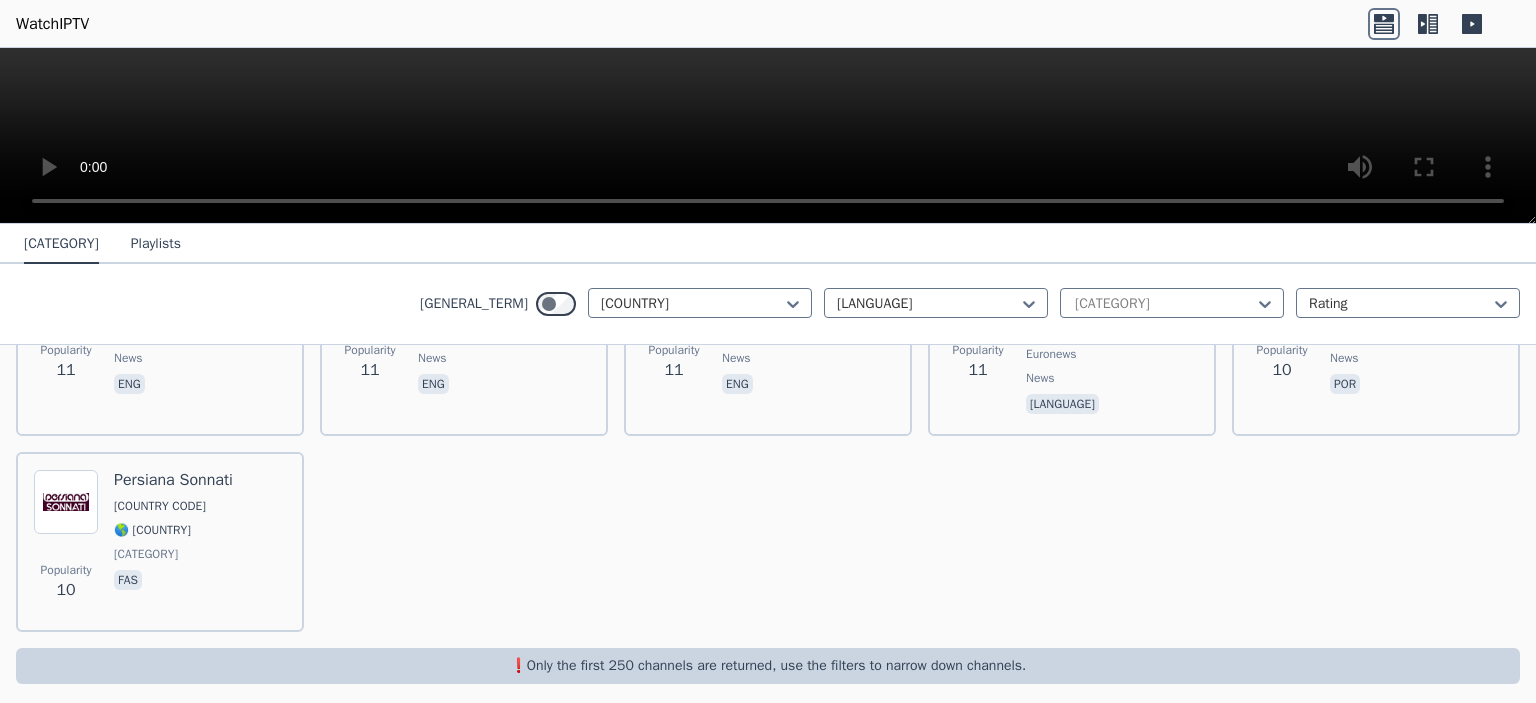 click on "❗️Only the first 250 channels are returned, use the filters to narrow down channels." at bounding box center [768, 666] 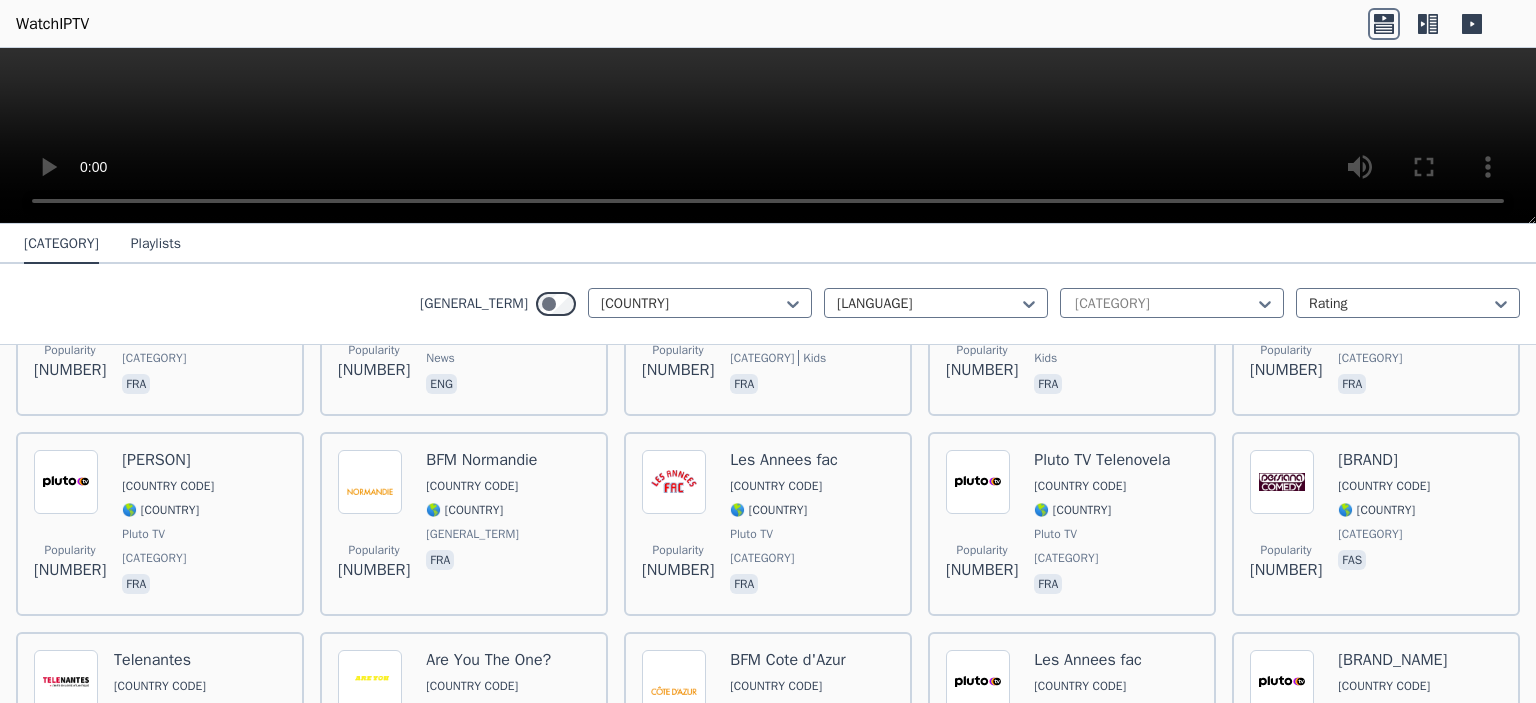 scroll, scrollTop: 5696, scrollLeft: 0, axis: vertical 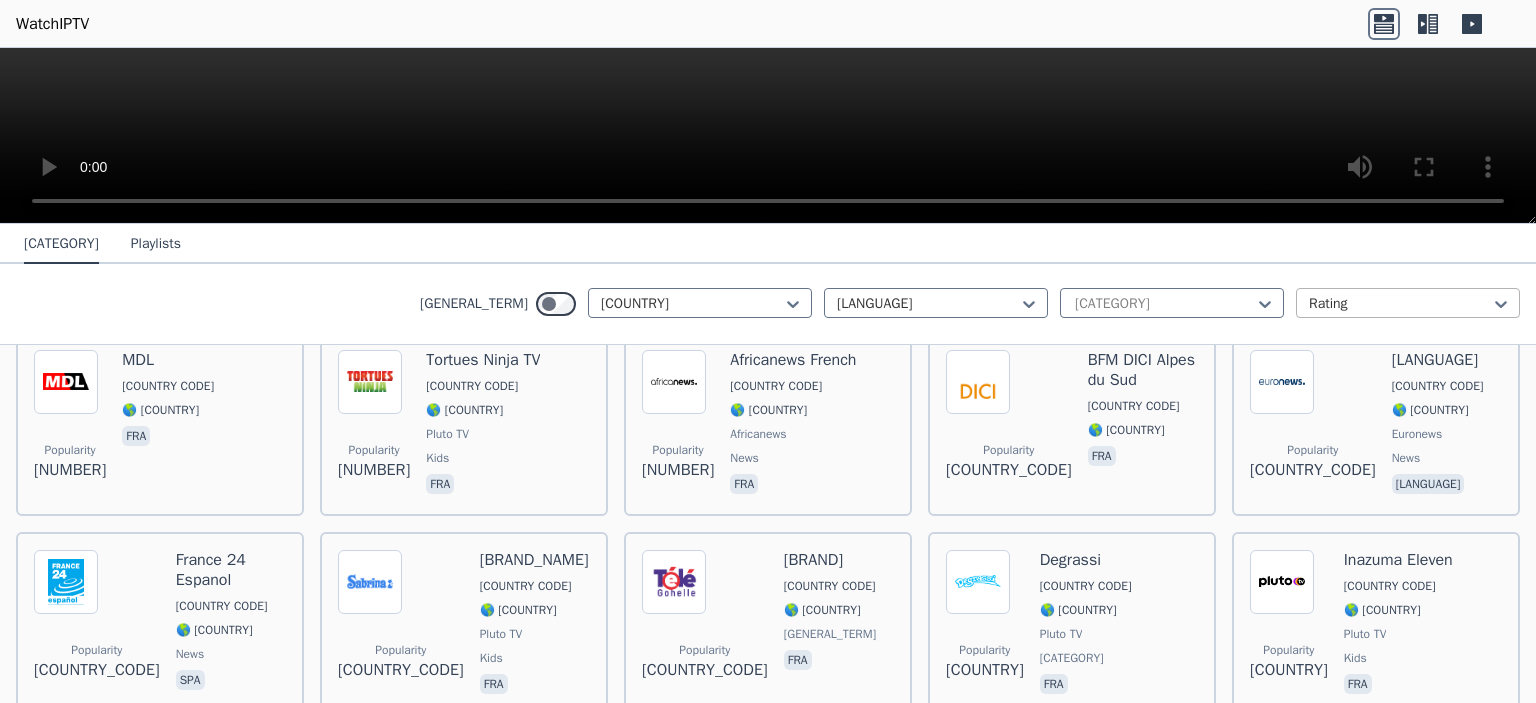 click at bounding box center [928, 304] 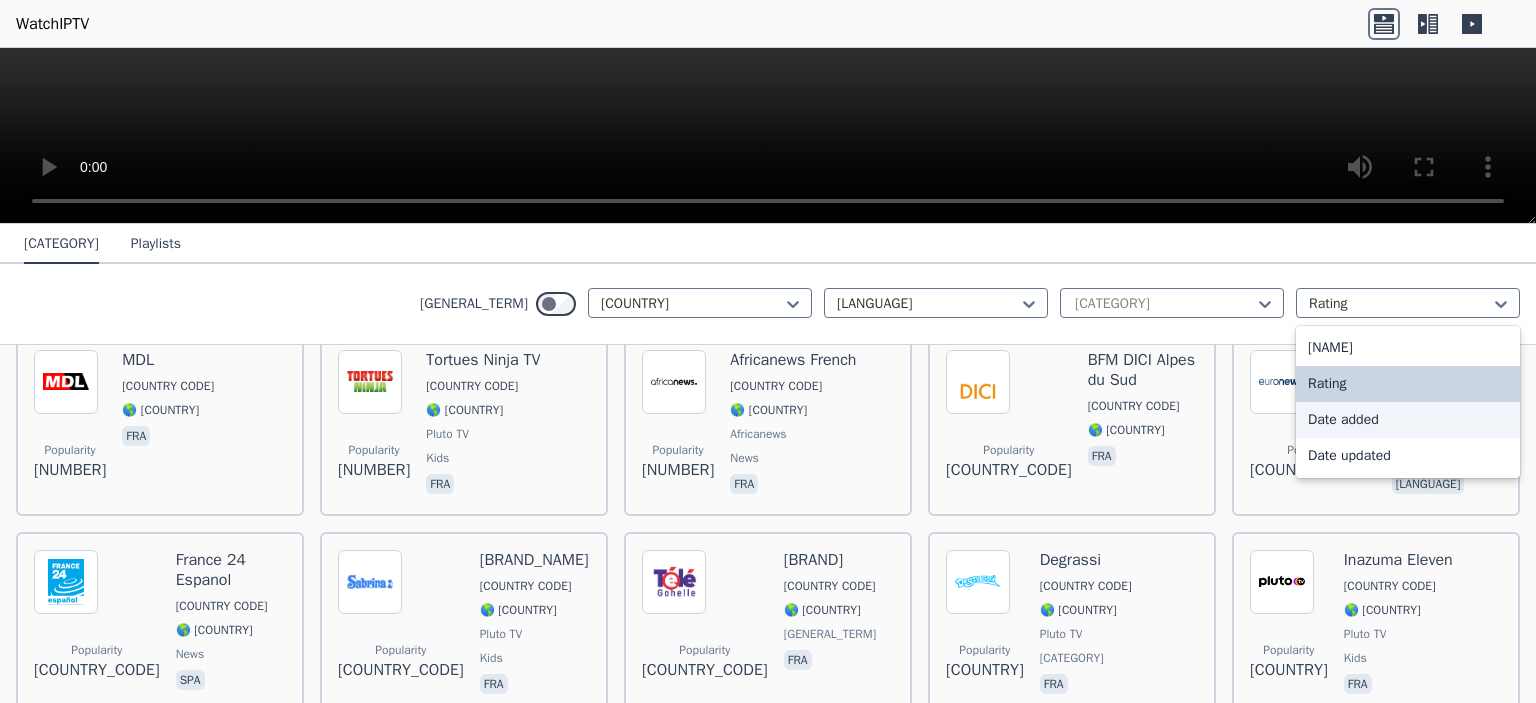 click on "Date added" at bounding box center (1408, 420) 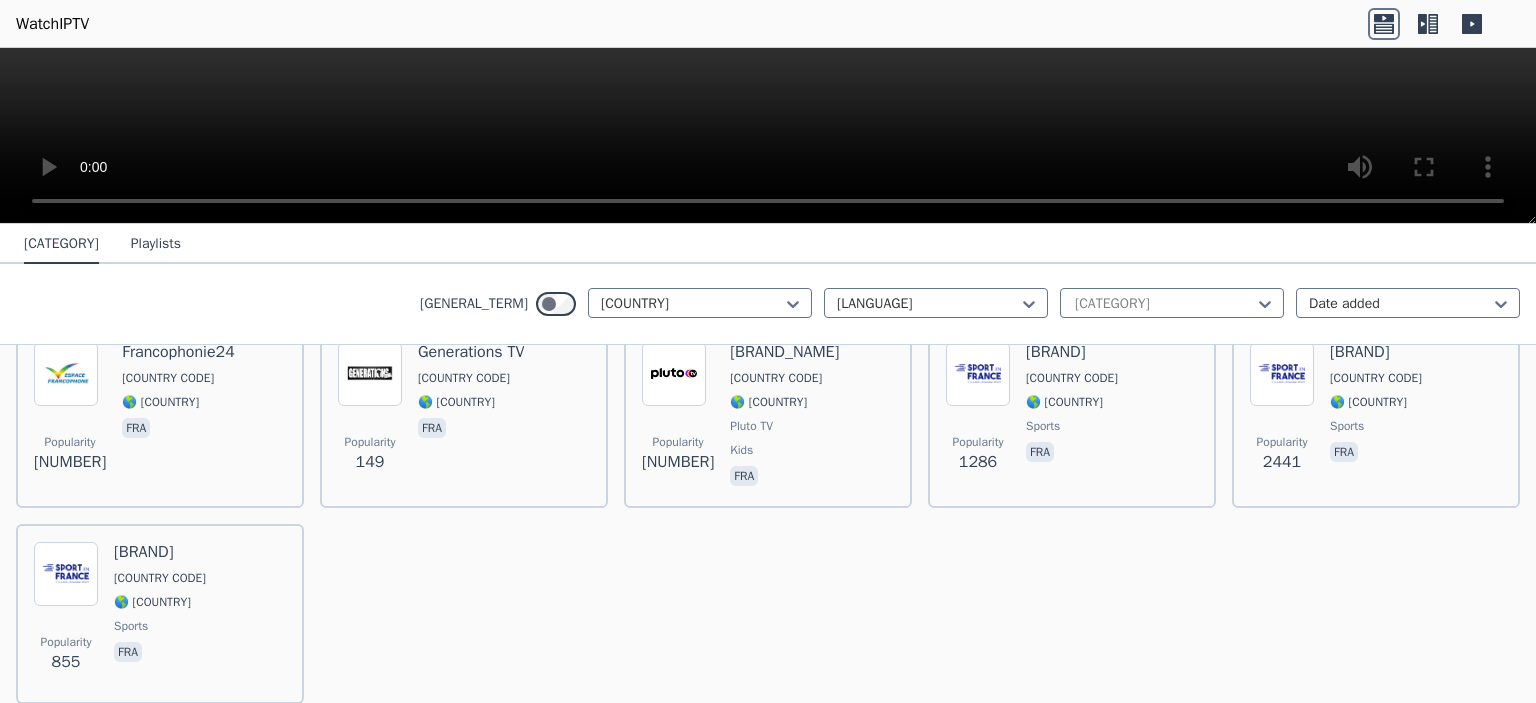 scroll, scrollTop: 8612, scrollLeft: 0, axis: vertical 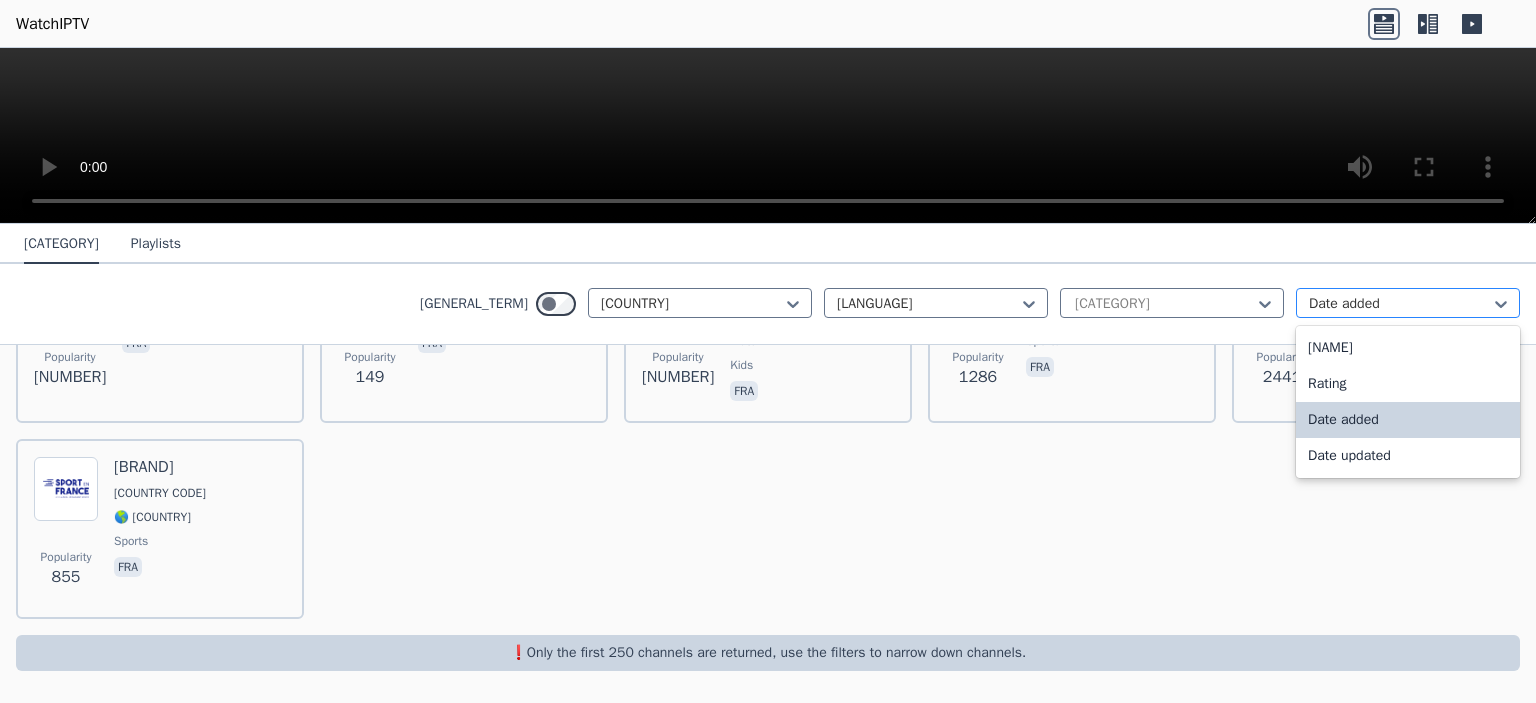click at bounding box center (1400, 304) 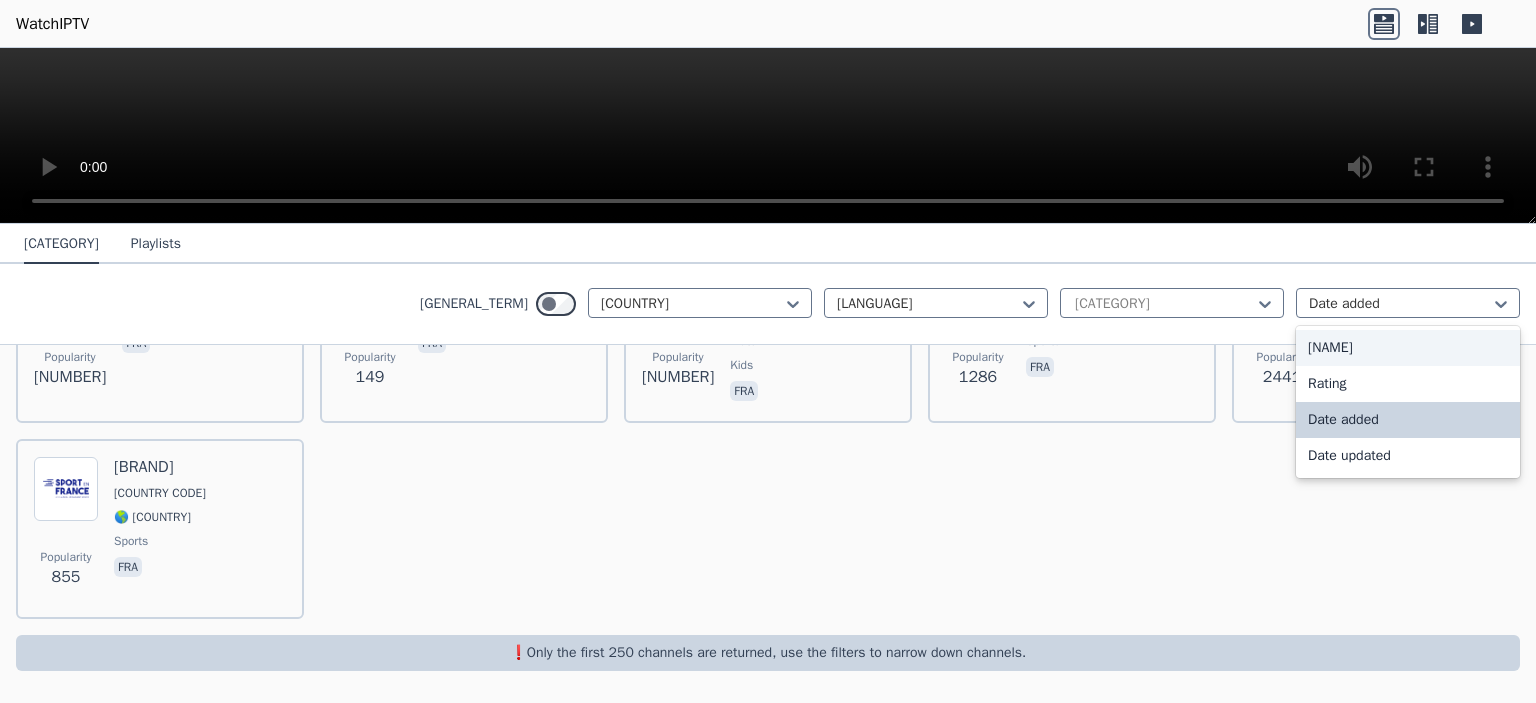 click on "[NAME]" at bounding box center (1408, 348) 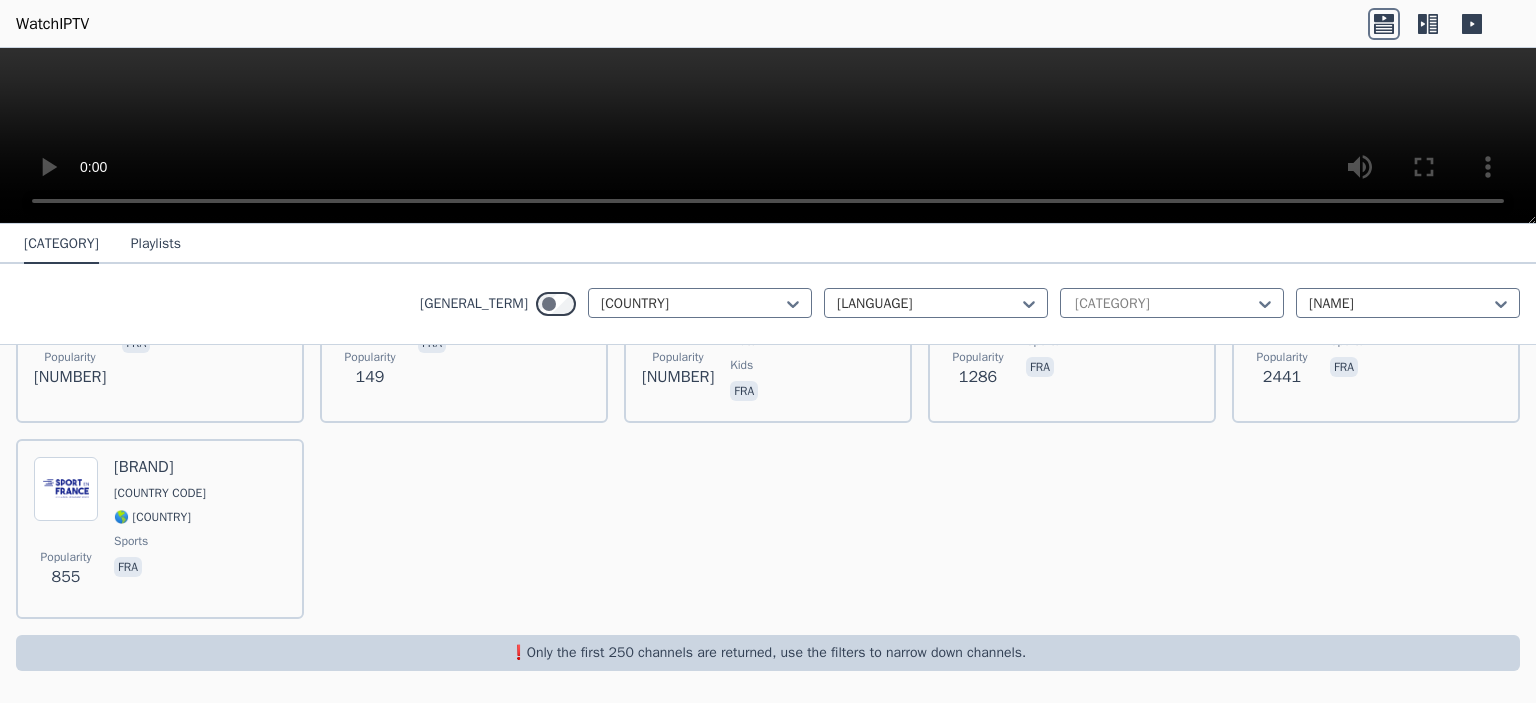 scroll, scrollTop: 0, scrollLeft: 0, axis: both 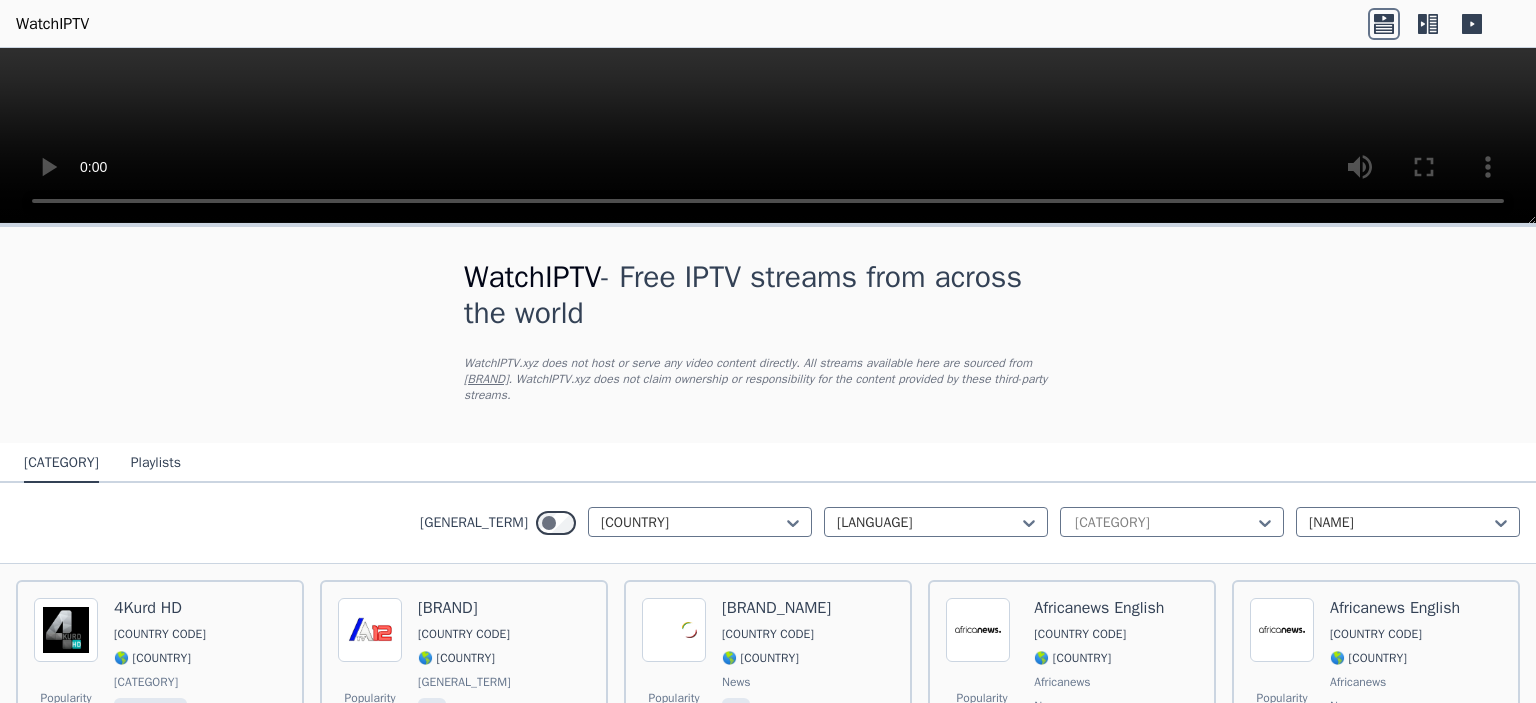 click on "Playlists" at bounding box center [156, 464] 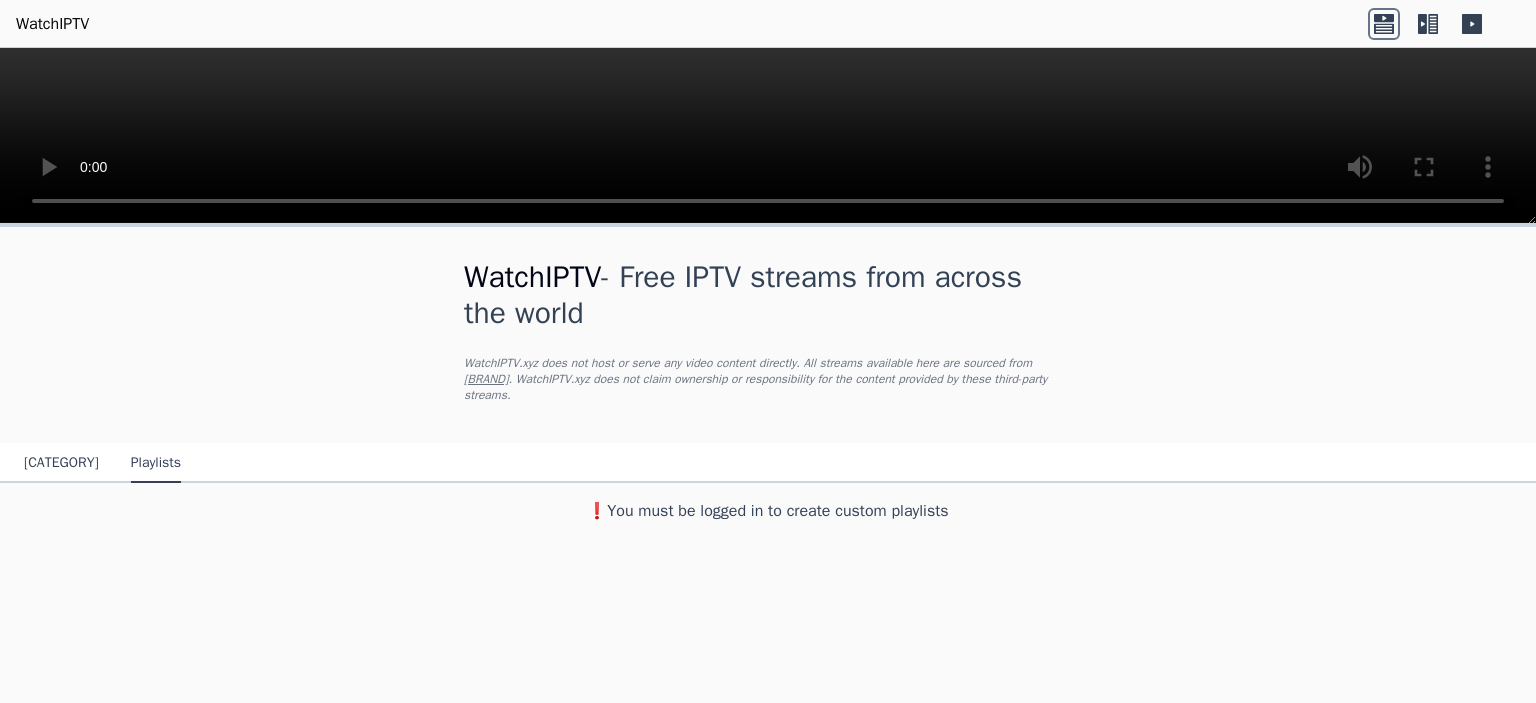 click on "Channels Playlists" at bounding box center [102, 464] 